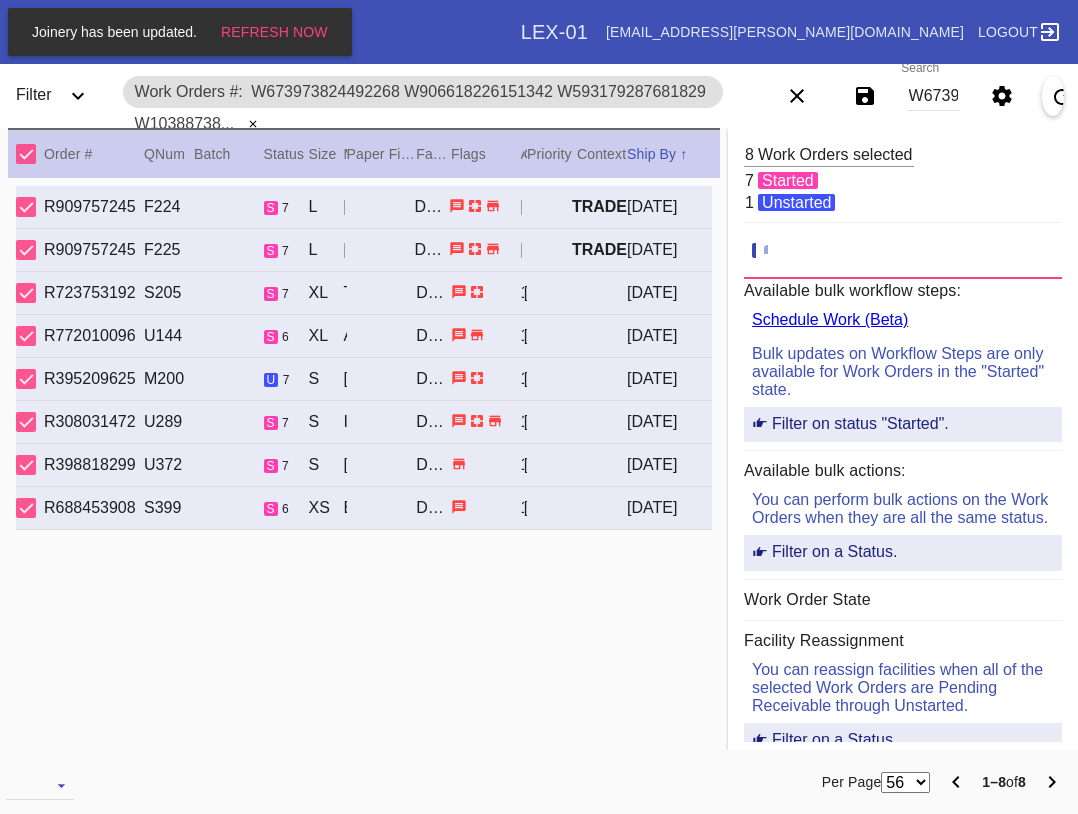 scroll, scrollTop: 0, scrollLeft: 0, axis: both 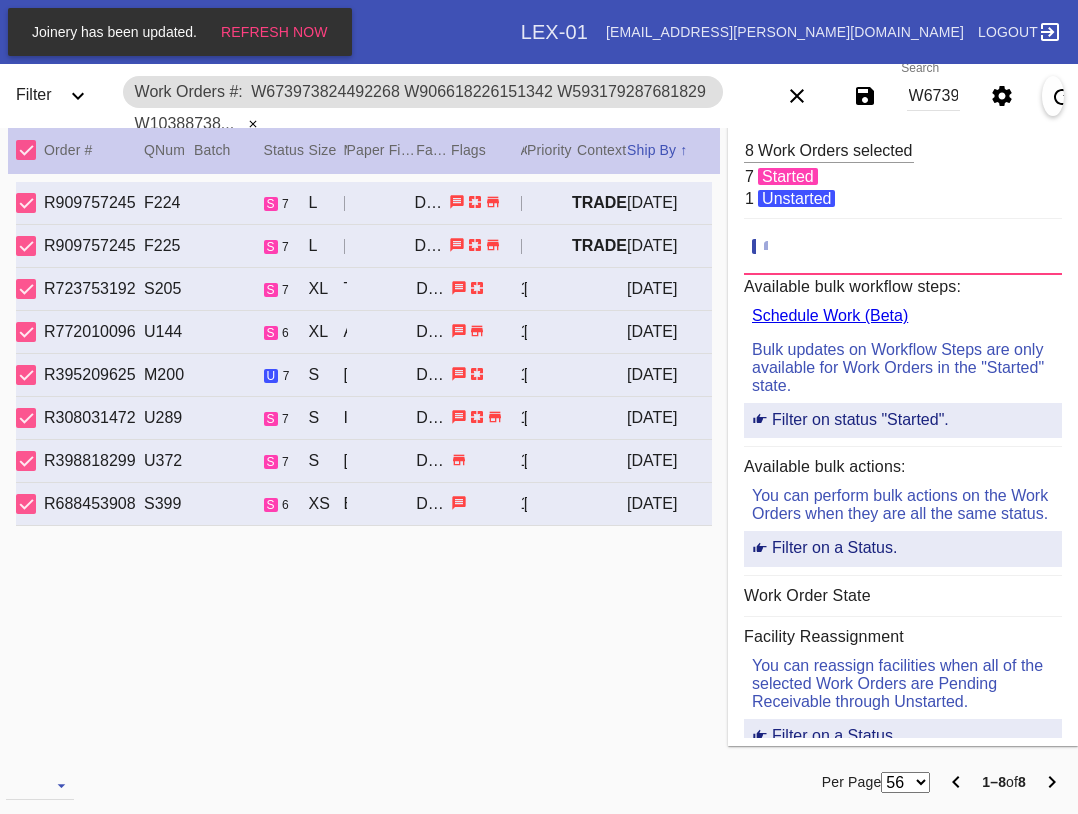 click on "W673973824492268 W906618226151342 W593179287681829 W103887385291889 W999584693750780 W604136832569529 W801457116575190 W819895434854801" at bounding box center (933, 96) 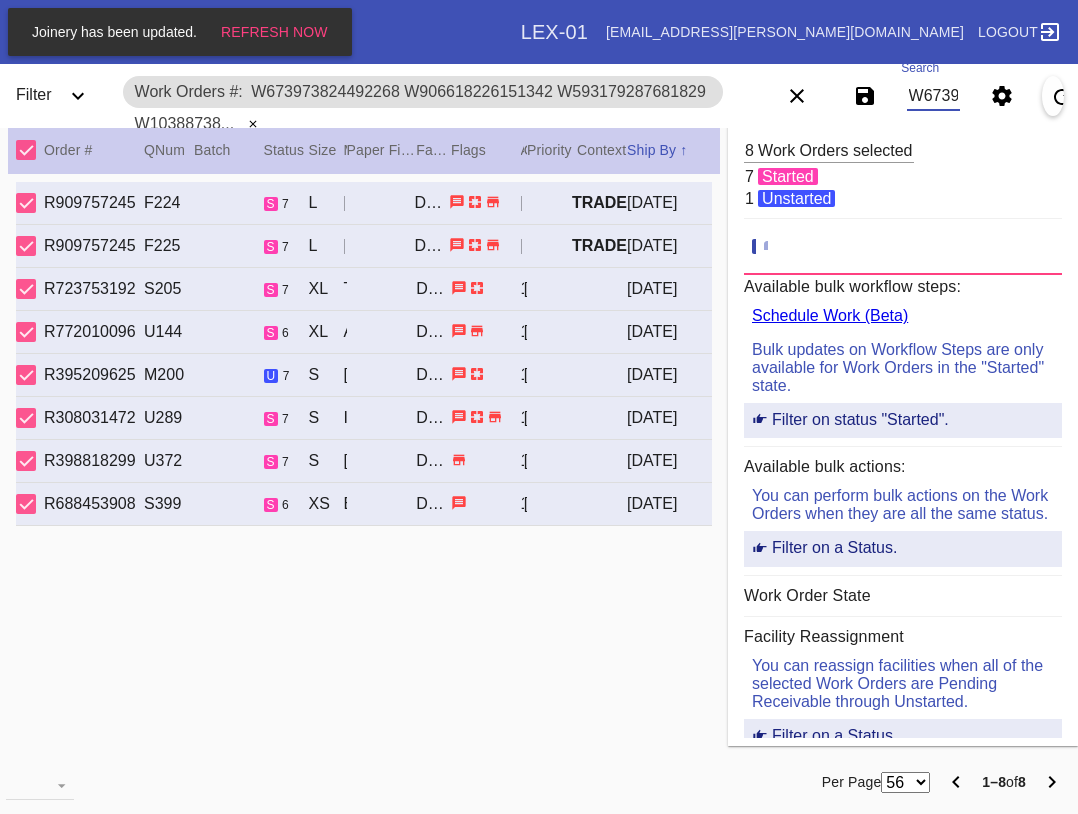 click on "W673973824492268 W906618226151342 W593179287681829 W103887385291889 W999584693750780 W604136832569529 W801457116575190 W819895434854801" at bounding box center [933, 96] 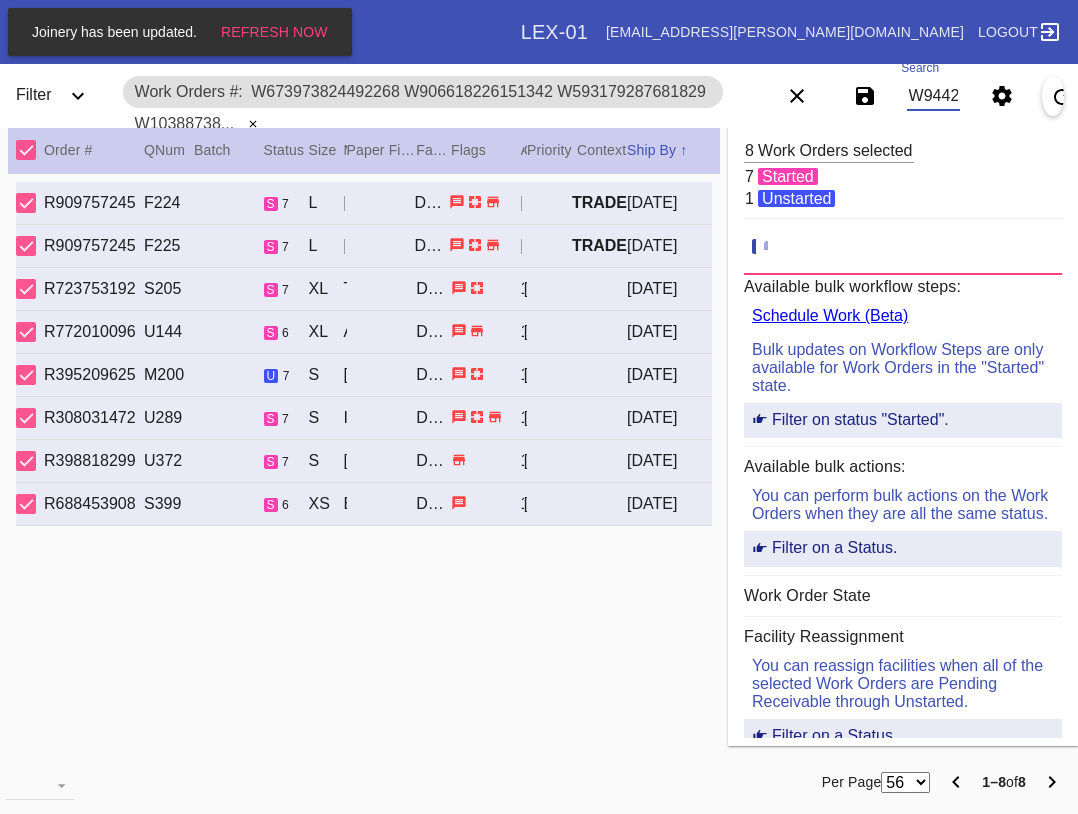 scroll, scrollTop: 0, scrollLeft: 1323, axis: horizontal 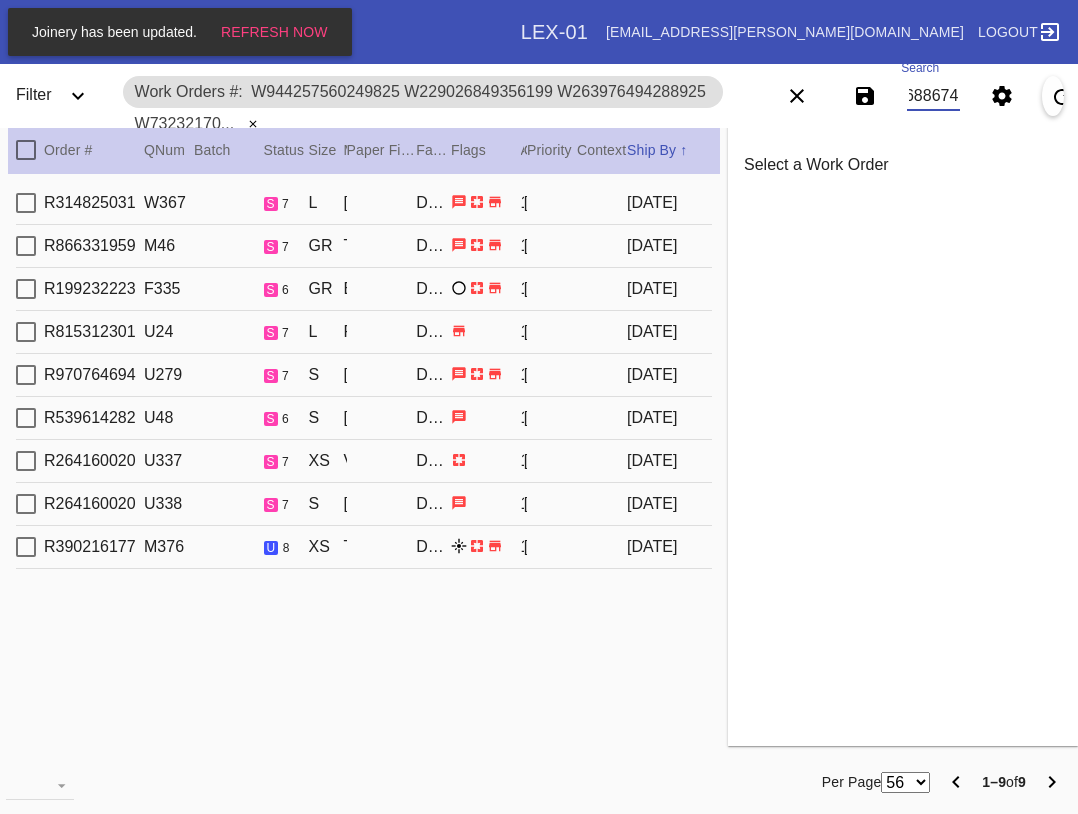 click at bounding box center [26, 150] 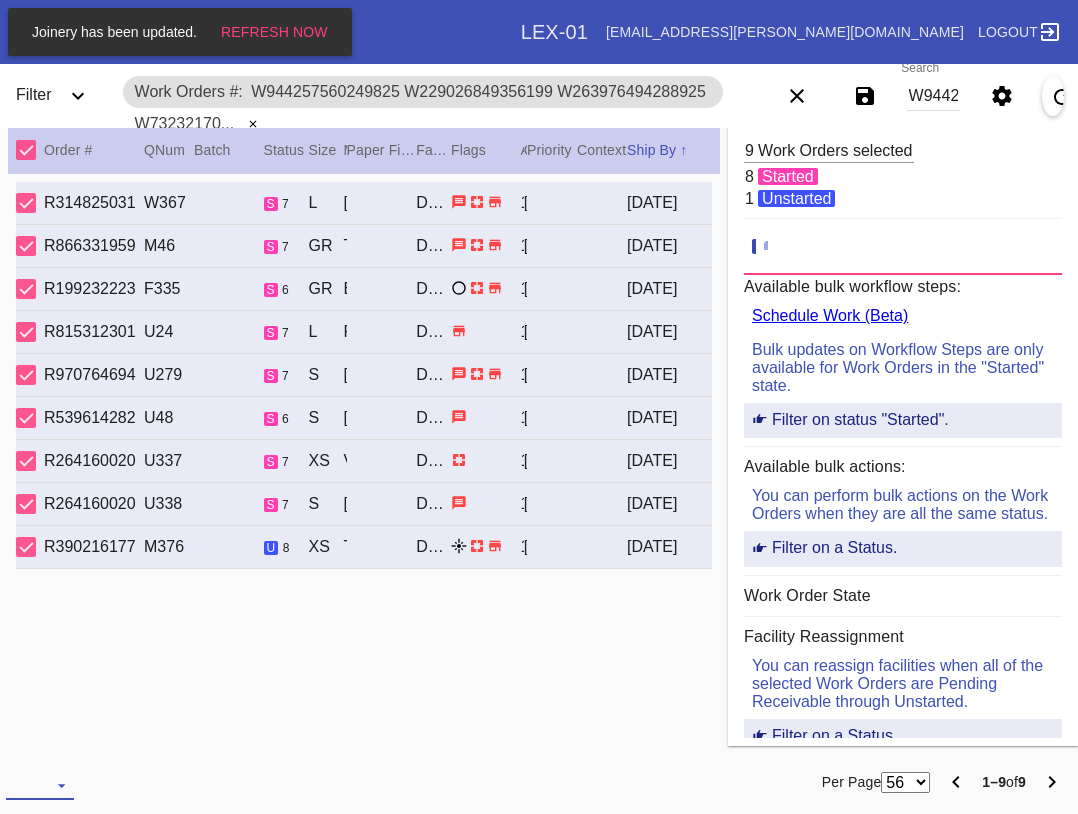 click at bounding box center [40, 785] 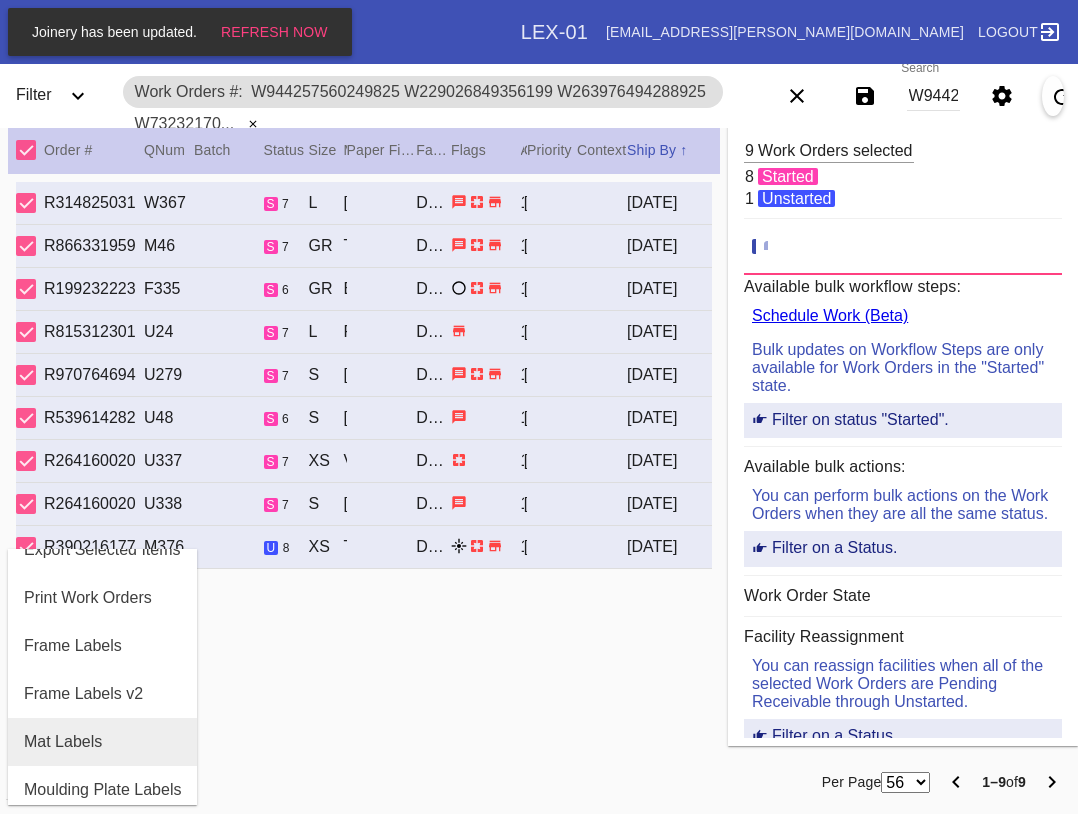scroll, scrollTop: 100, scrollLeft: 0, axis: vertical 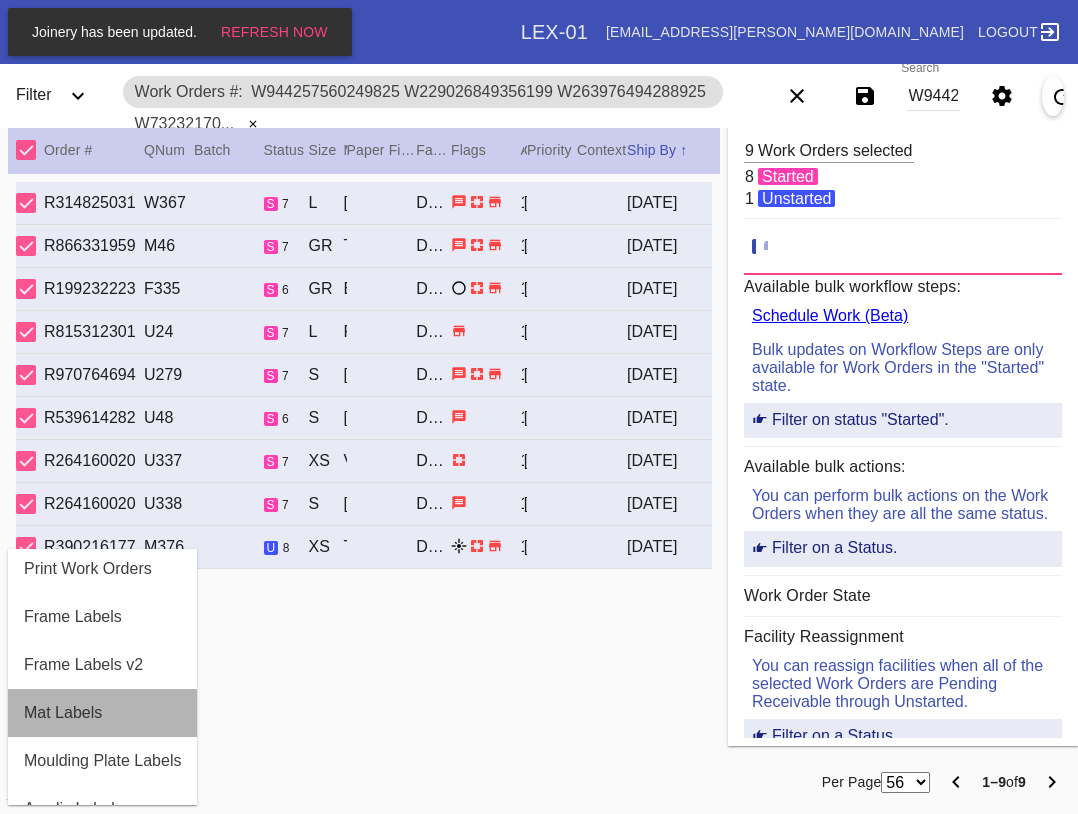 click on "Mat Labels" at bounding box center (63, 713) 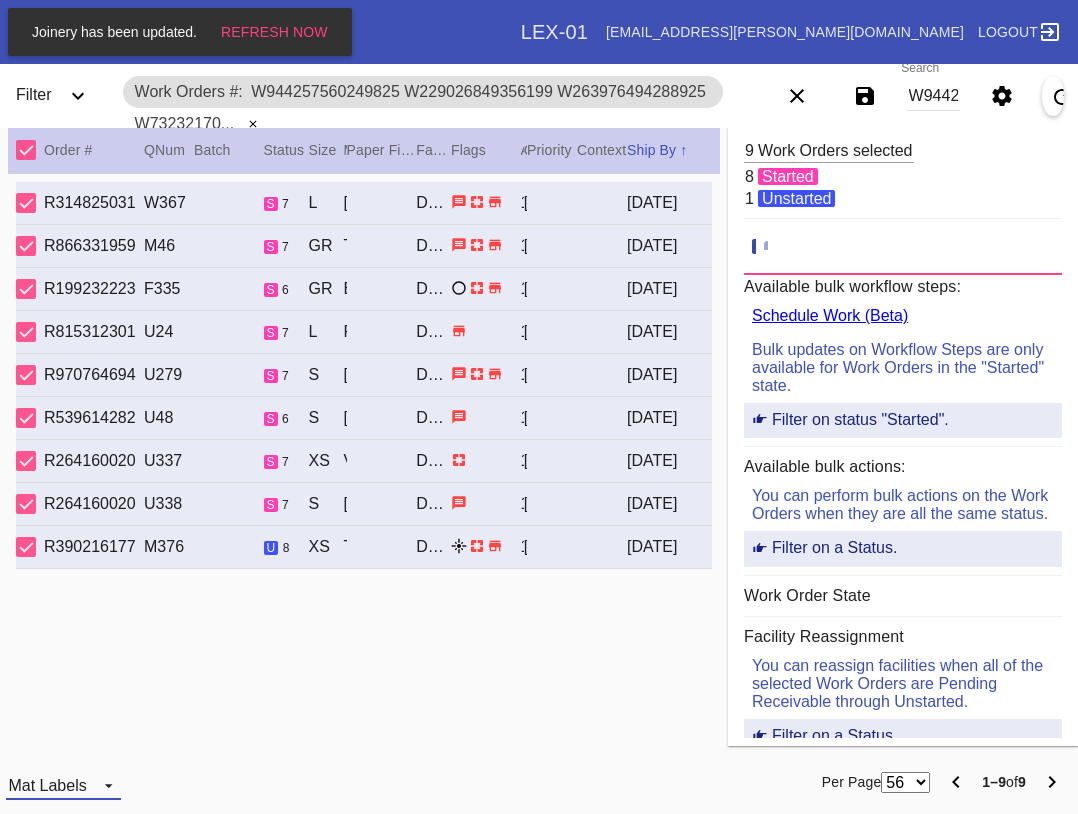 click on "Mat Labels" at bounding box center [63, 785] 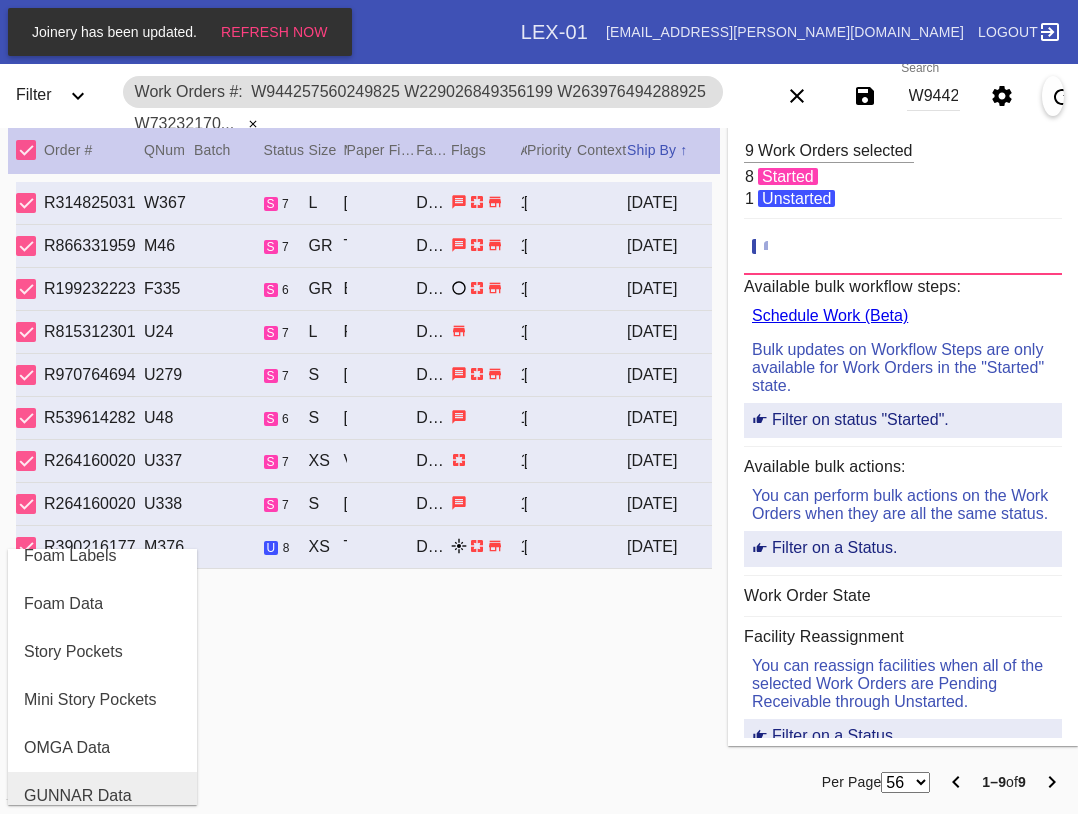scroll, scrollTop: 464, scrollLeft: 0, axis: vertical 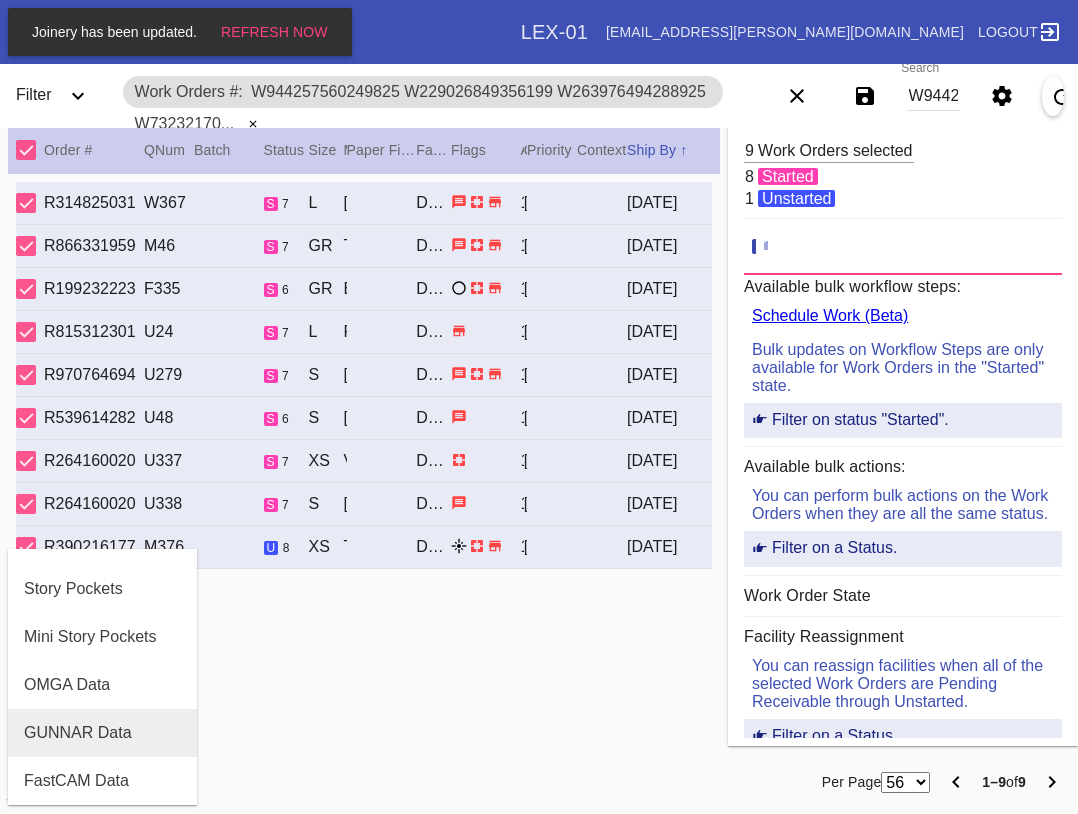 drag, startPoint x: 81, startPoint y: 732, endPoint x: 130, endPoint y: 693, distance: 62.625874 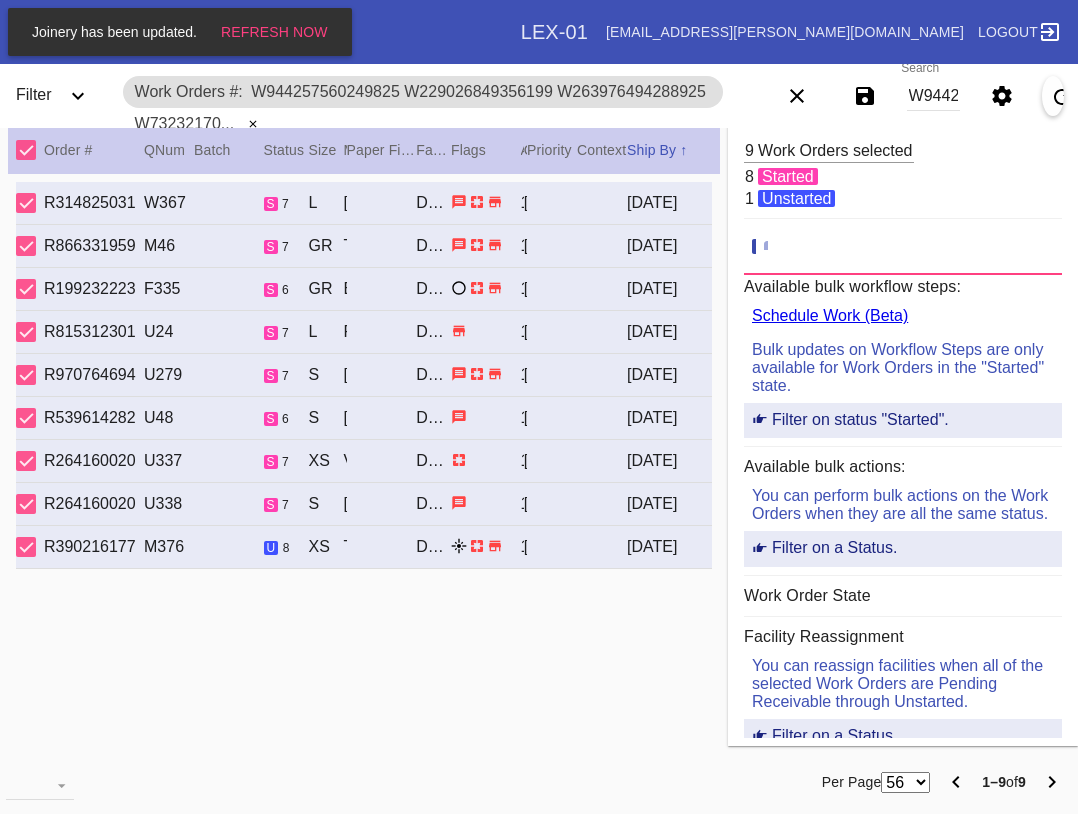 click on "W944257560249825 W229026849356199 W263976494288925 W732321700098104 W830851542172563 W590193515583689 W434765545669924 W807924731354156 W937822530688674" at bounding box center (933, 96) 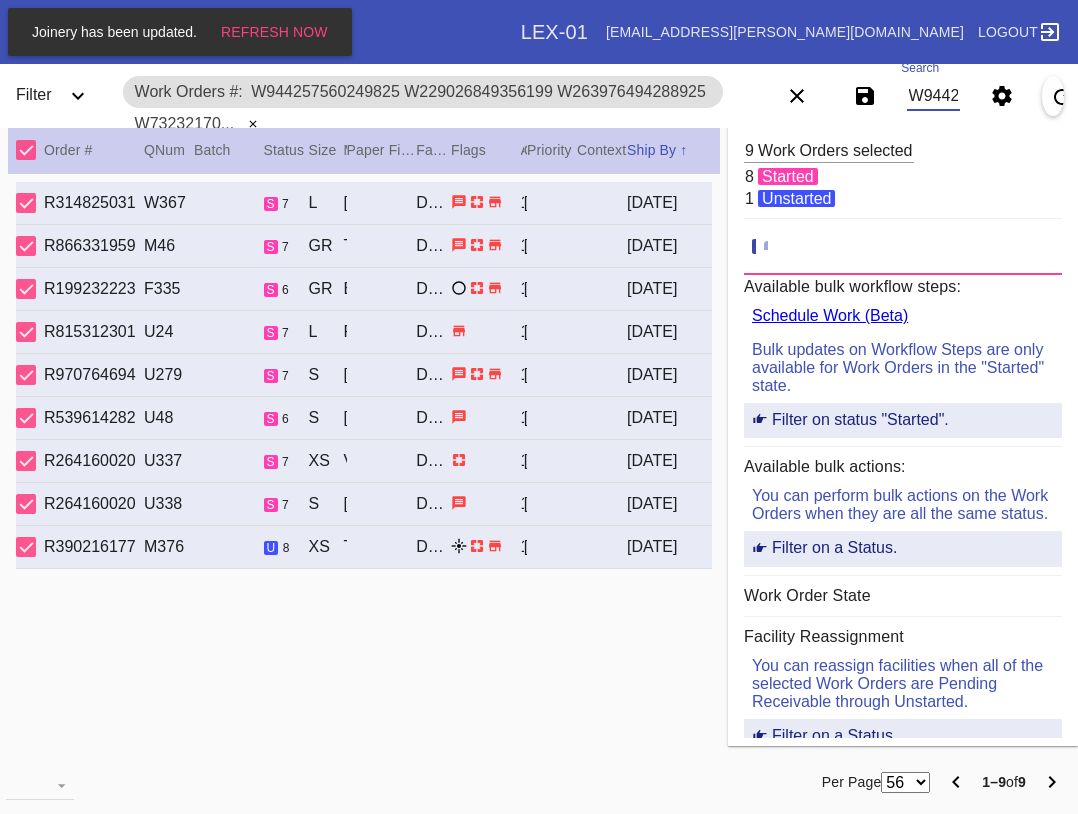 click on "W944257560249825 W229026849356199 W263976494288925 W732321700098104 W830851542172563 W590193515583689 W434765545669924 W807924731354156 W937822530688674" at bounding box center (933, 96) 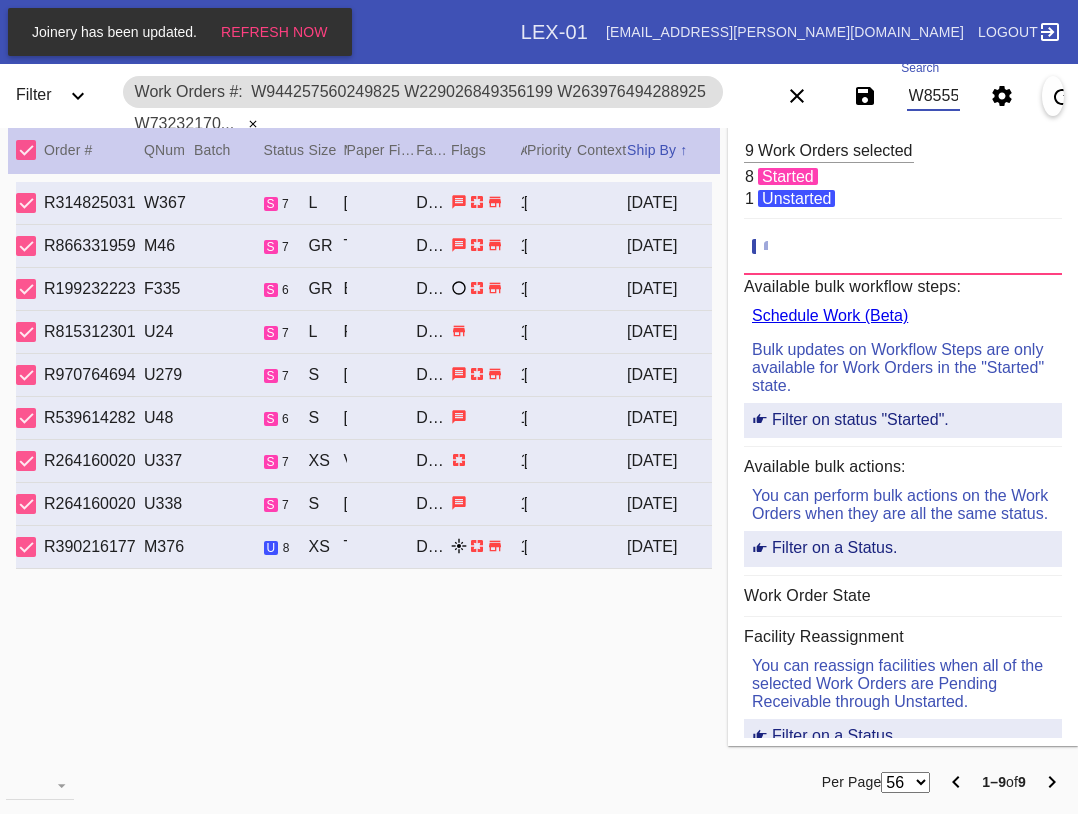 scroll, scrollTop: 0, scrollLeft: 1016, axis: horizontal 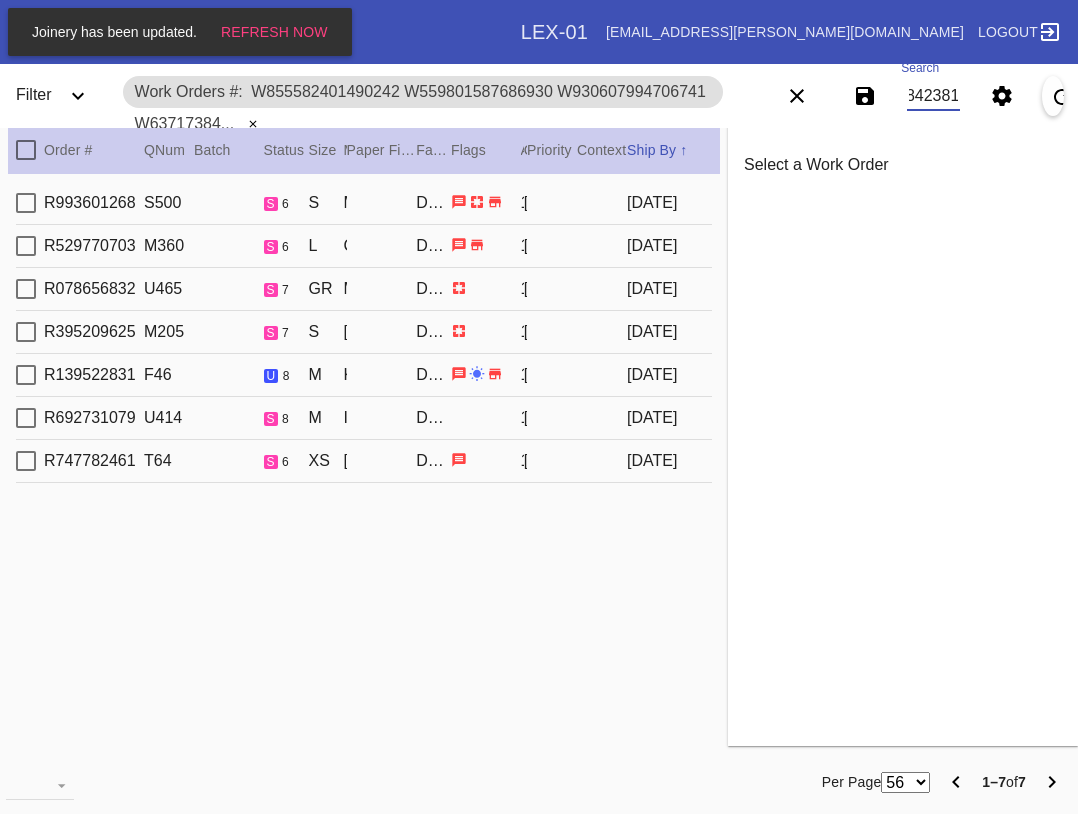 drag, startPoint x: 27, startPoint y: 162, endPoint x: 32, endPoint y: 190, distance: 28.442924 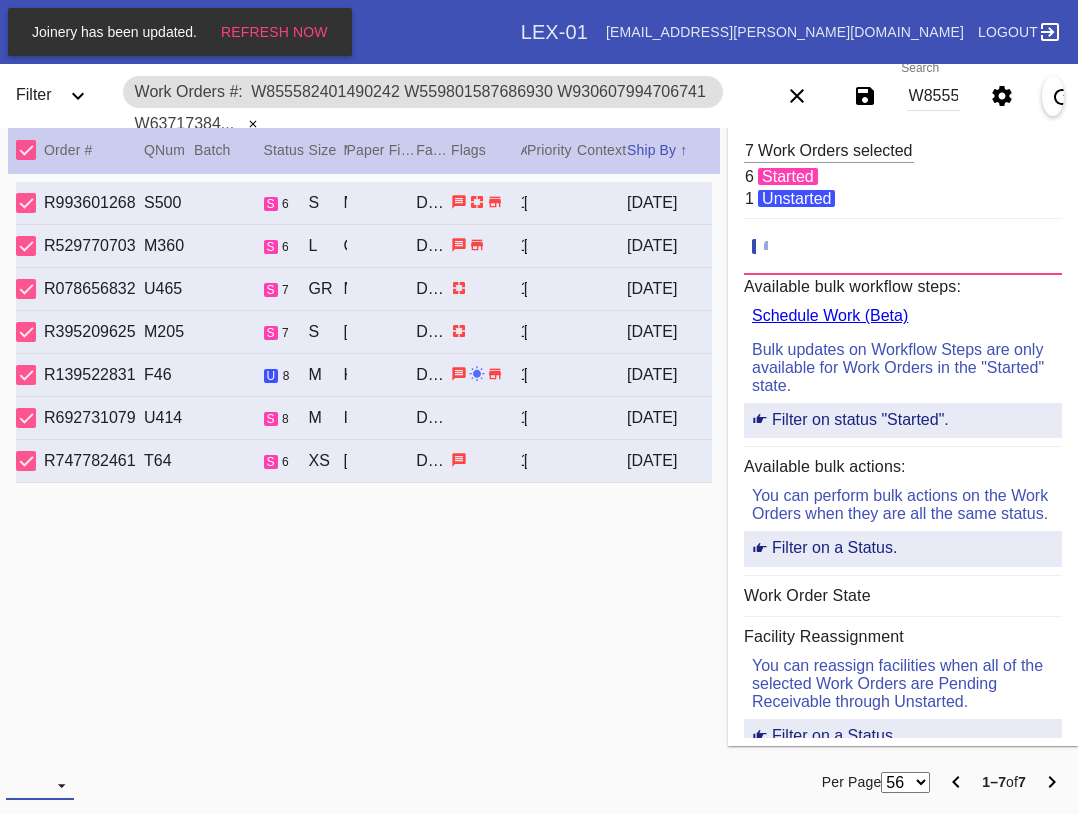 click at bounding box center [40, 785] 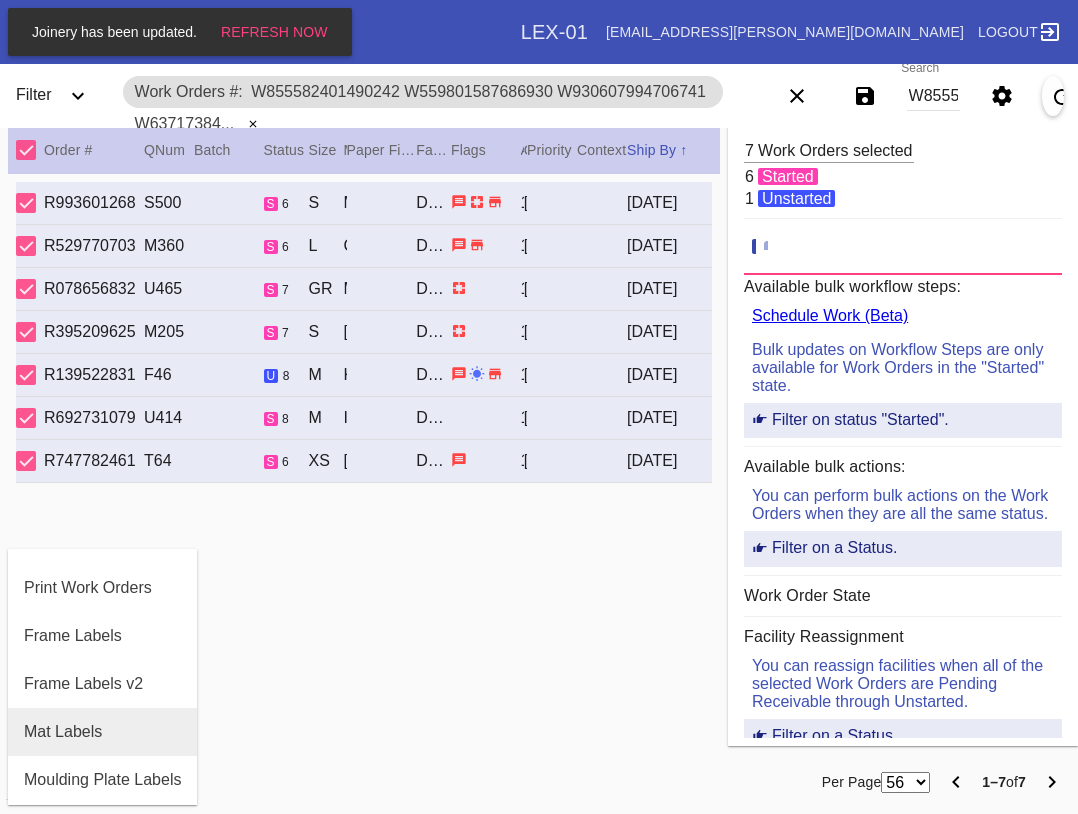 scroll, scrollTop: 100, scrollLeft: 0, axis: vertical 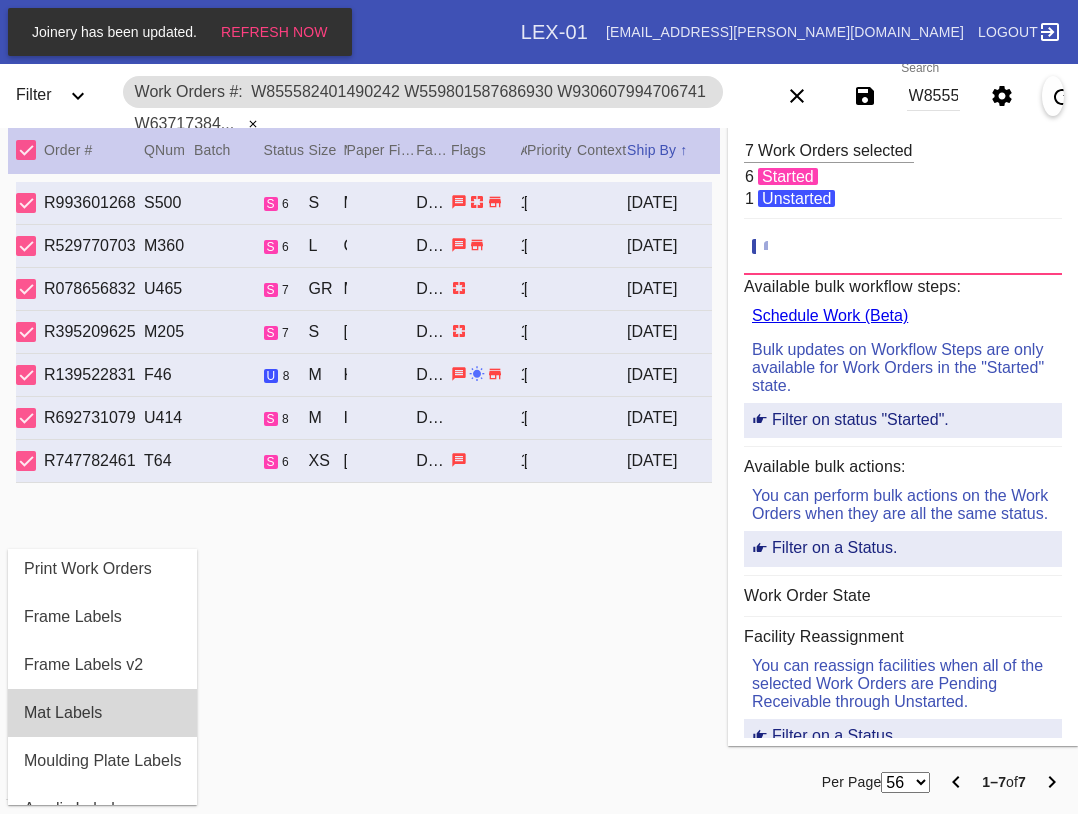 click on "Mat Labels" at bounding box center (102, 713) 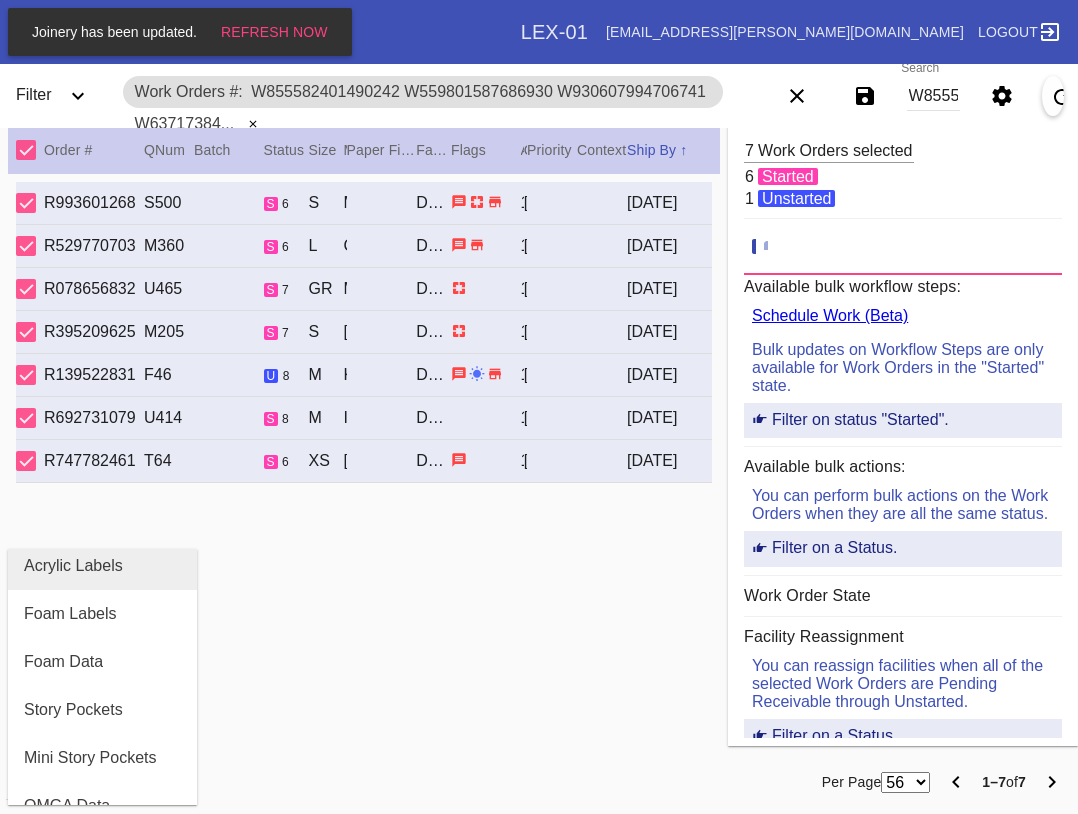scroll, scrollTop: 464, scrollLeft: 0, axis: vertical 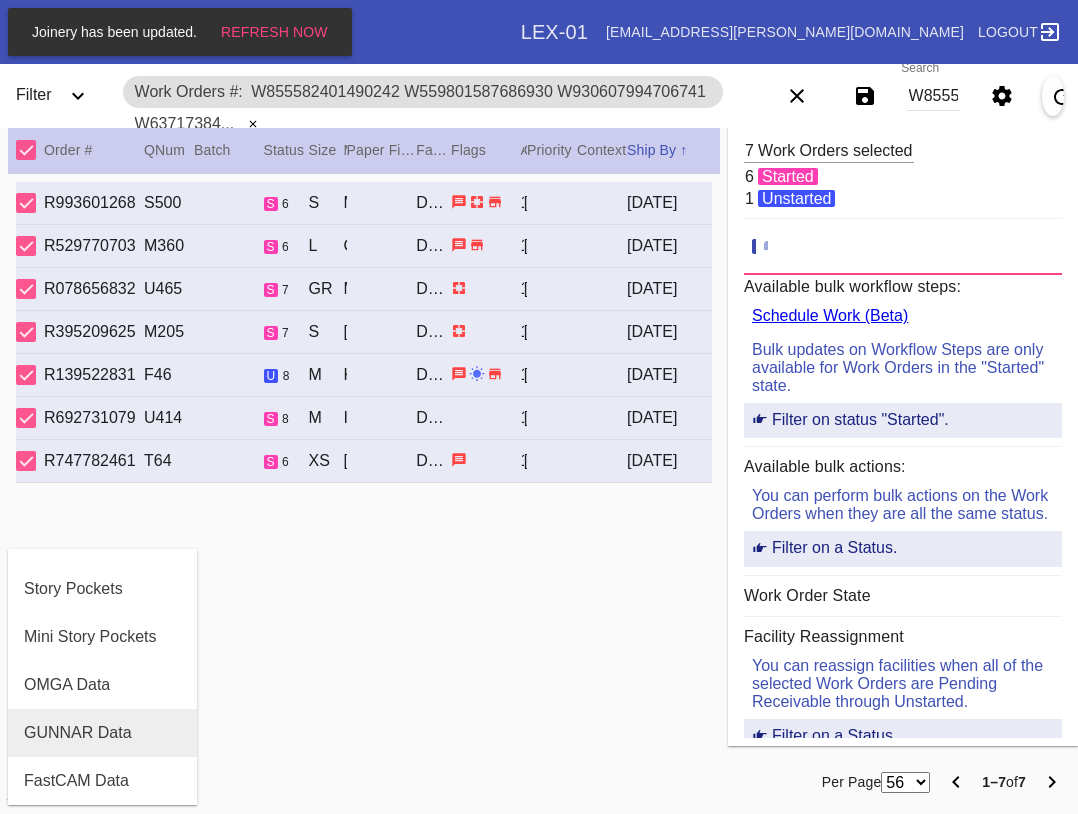 click on "GUNNAR Data" at bounding box center (78, 733) 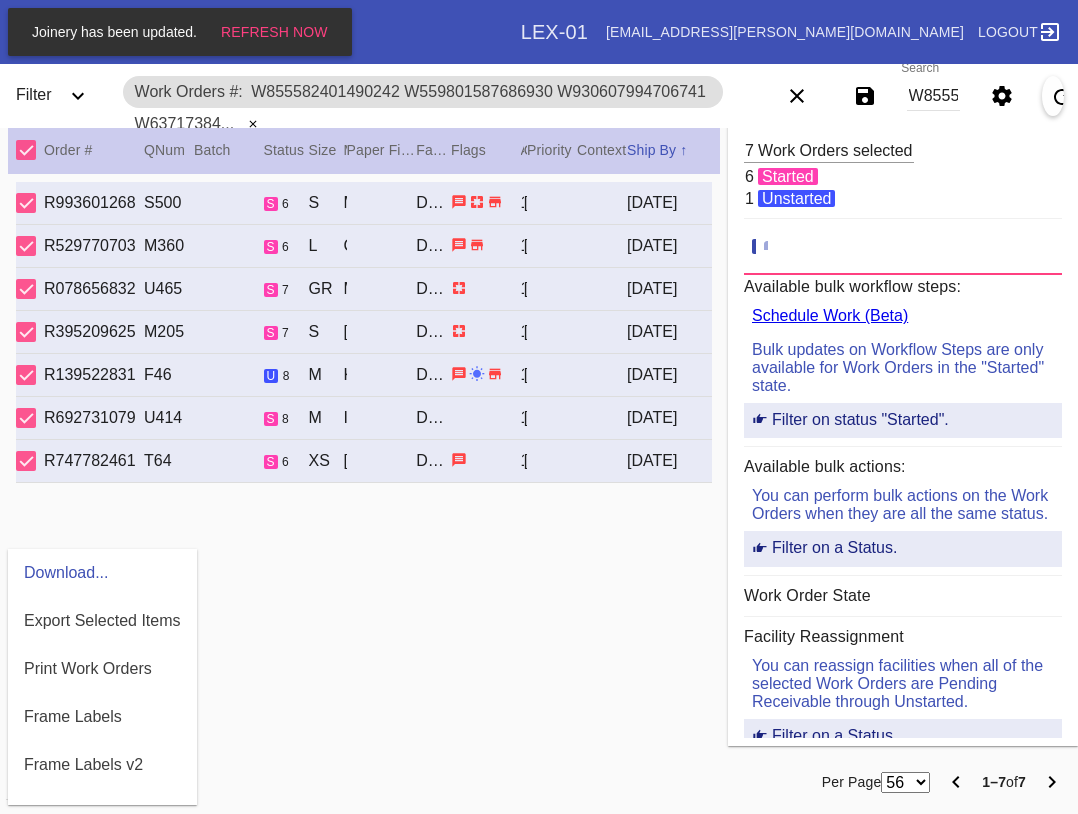 click at bounding box center [539, 407] 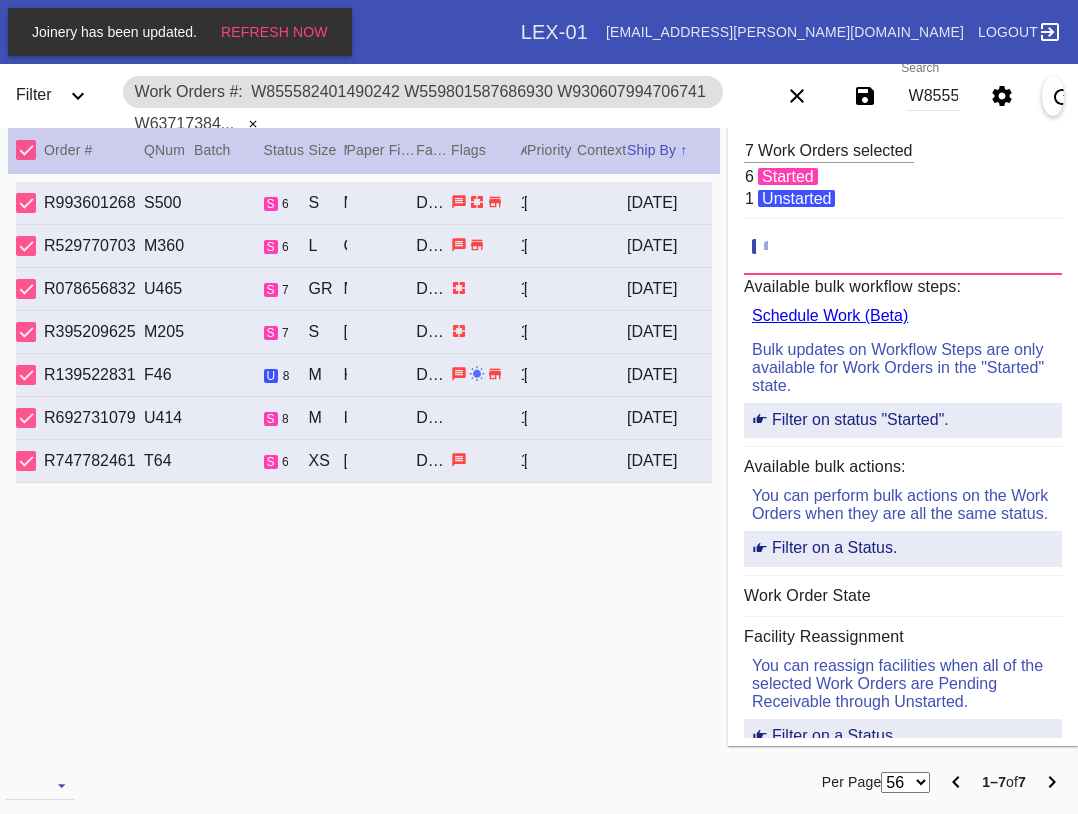 click on "W855582401490242 W559801587686930 W930607994706741 W637173841149341 W969959330218141 W667199695168590 W710492107842381" at bounding box center (933, 96) 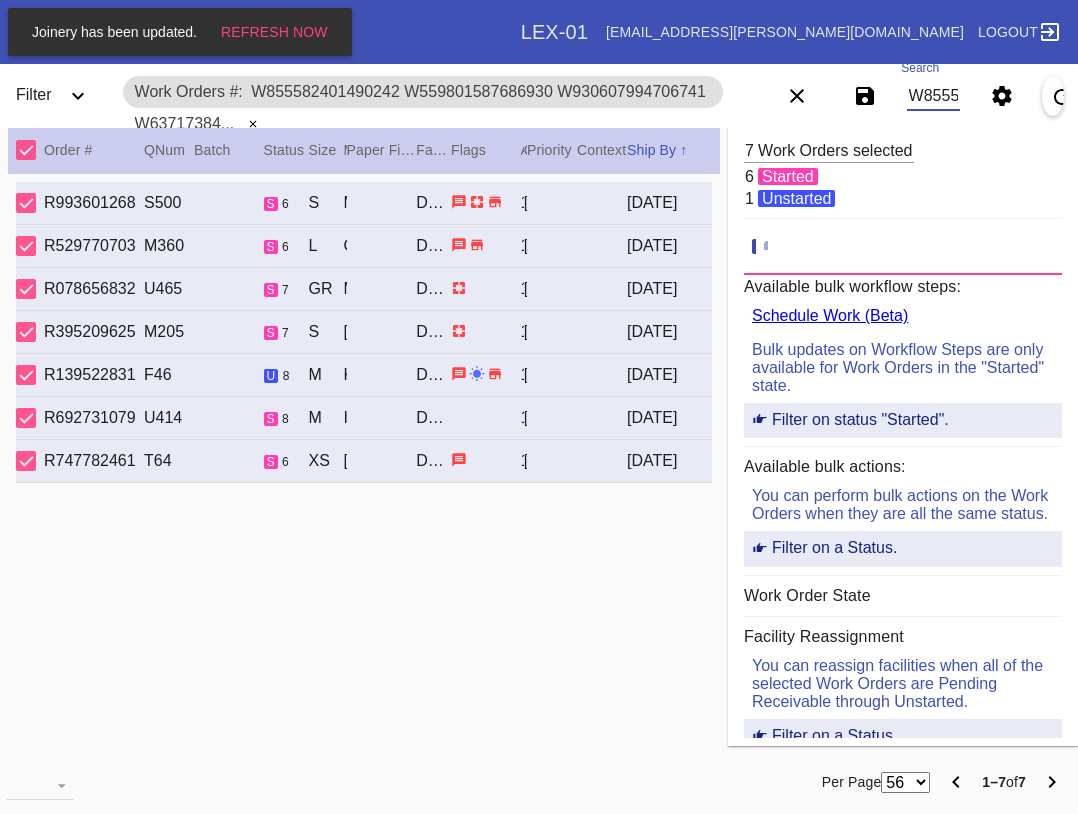 click on "W855582401490242 W559801587686930 W930607994706741 W637173841149341 W969959330218141 W667199695168590 W710492107842381" at bounding box center (933, 96) 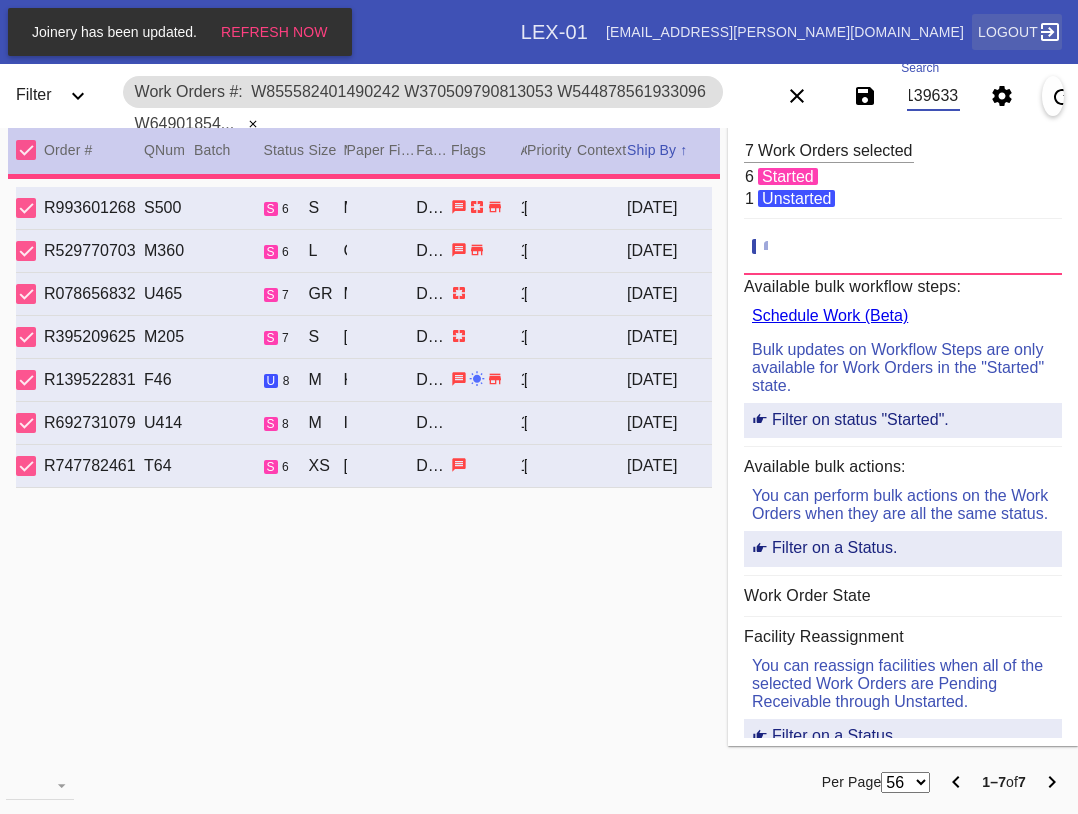type on "1.5" 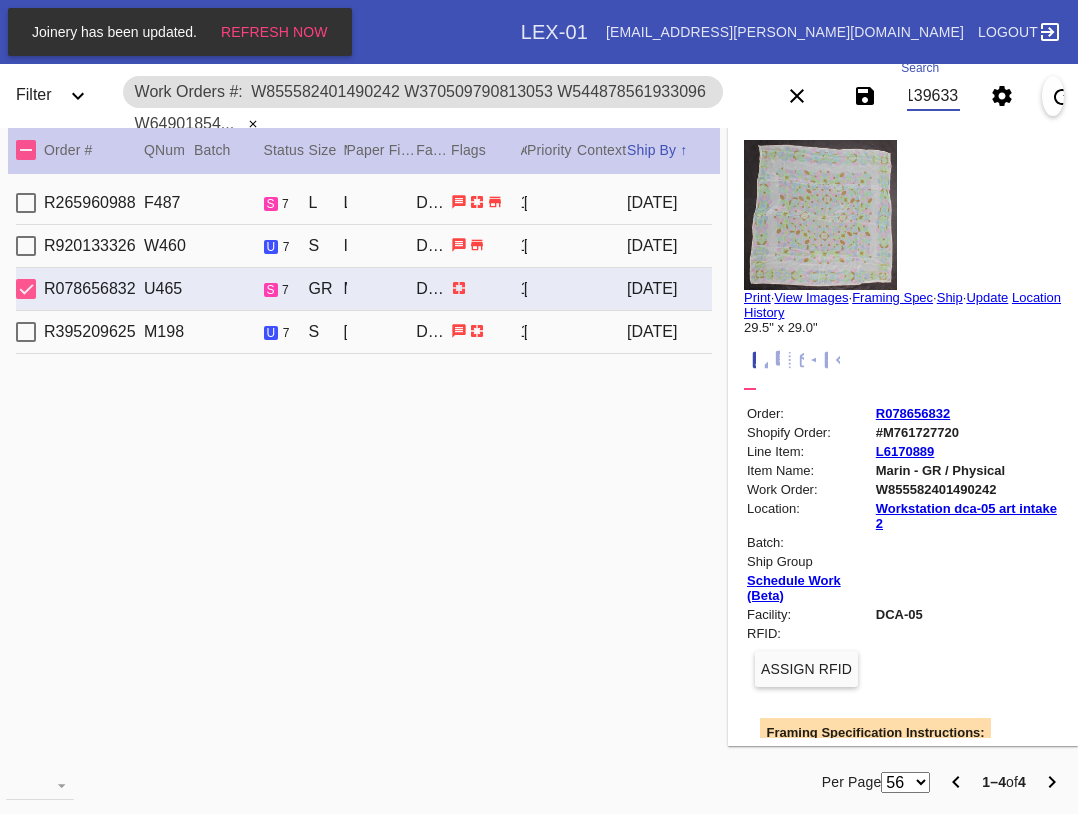 click on "Order #  QNum Batch  Status
Size
↑
↓
Moulding / Mat Paper Finish  Facility Flags Attempt Customer
Priority
↑
↓
Context
Ship By
↑
↓" at bounding box center (364, 149) 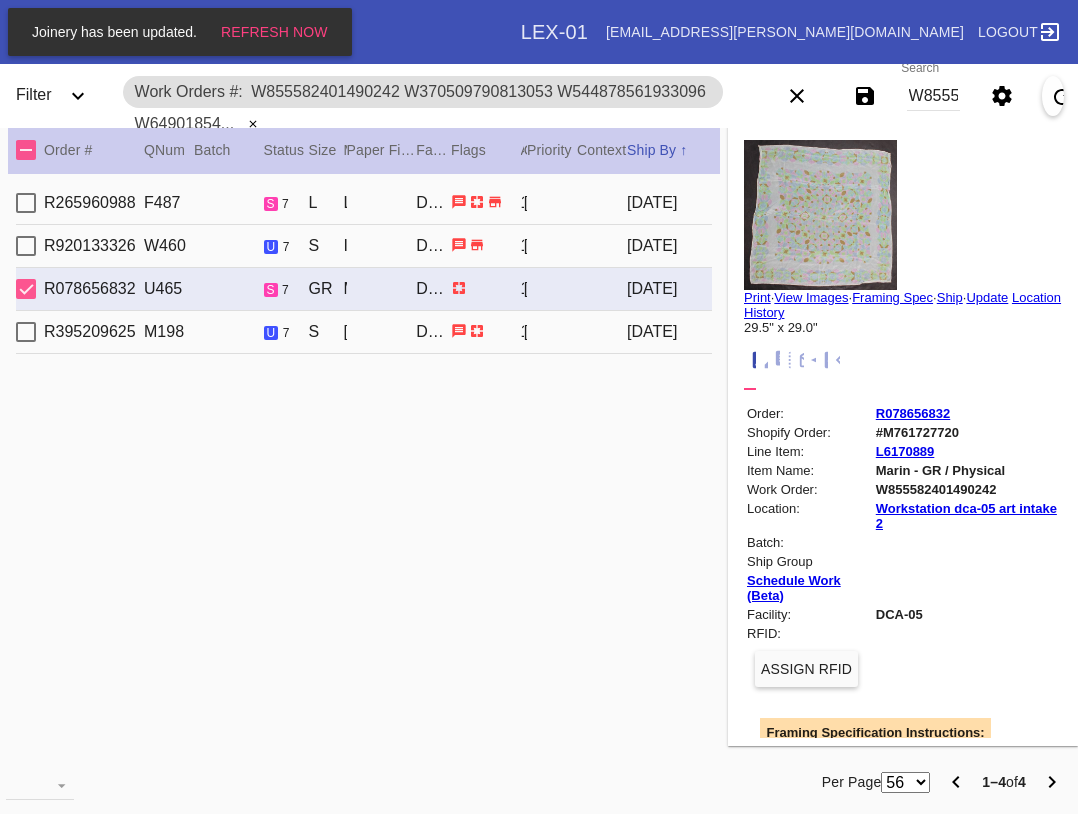 click at bounding box center (26, 150) 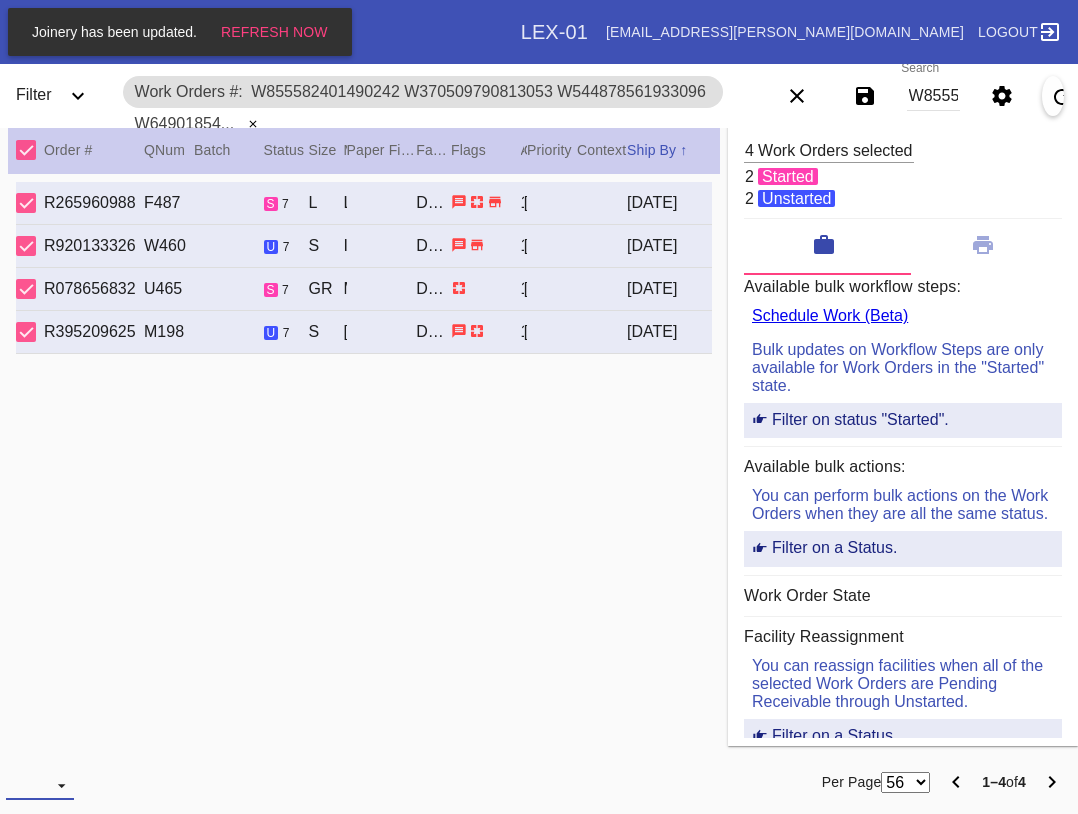 drag, startPoint x: 40, startPoint y: 780, endPoint x: 53, endPoint y: 778, distance: 13.152946 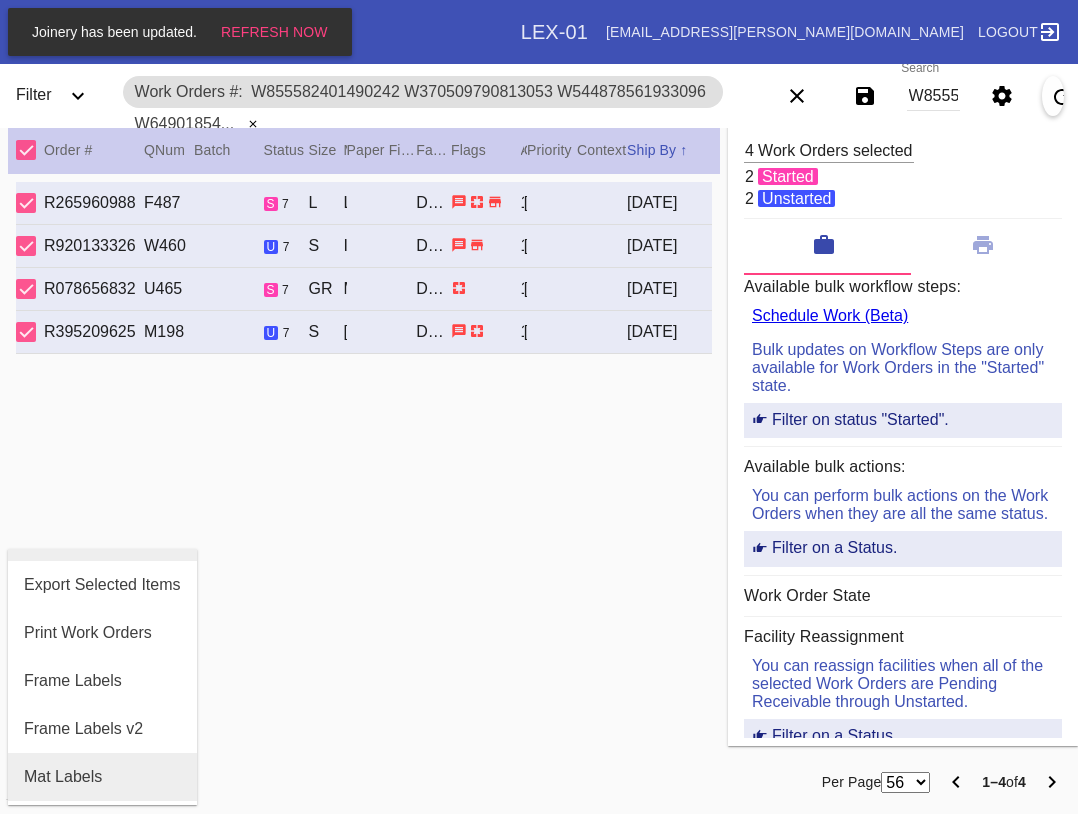 scroll, scrollTop: 100, scrollLeft: 0, axis: vertical 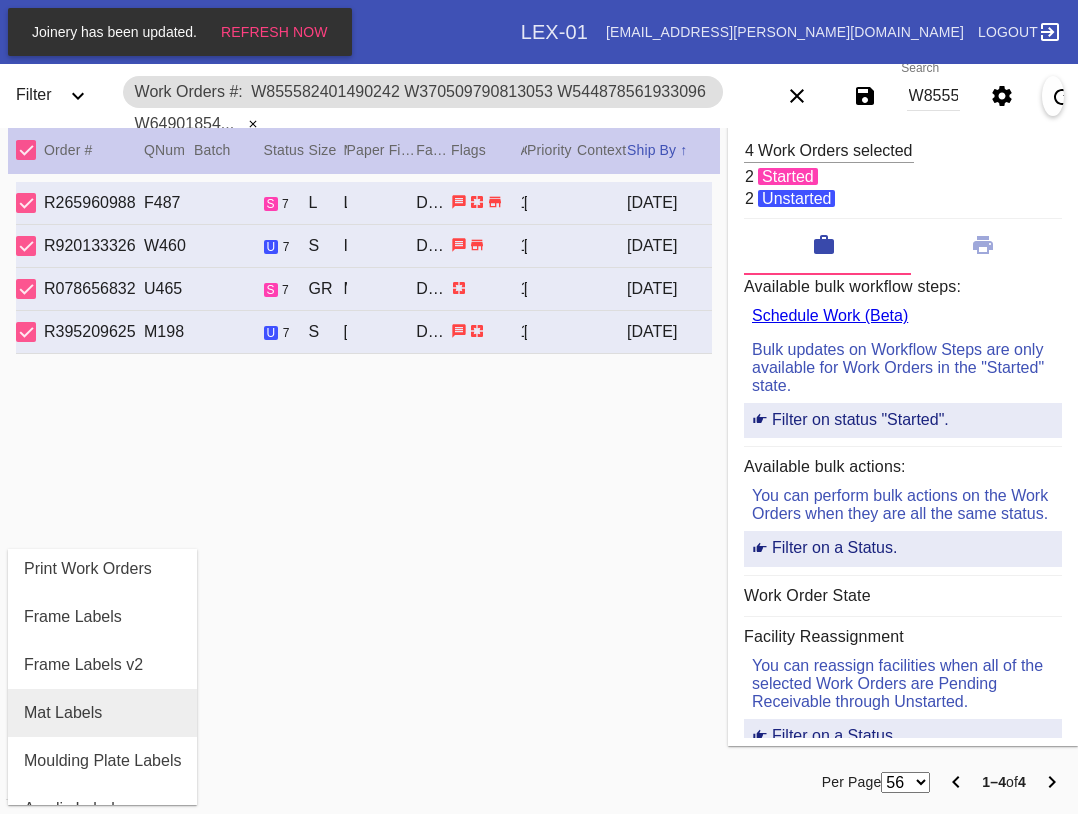 click on "Mat Labels" at bounding box center (63, 713) 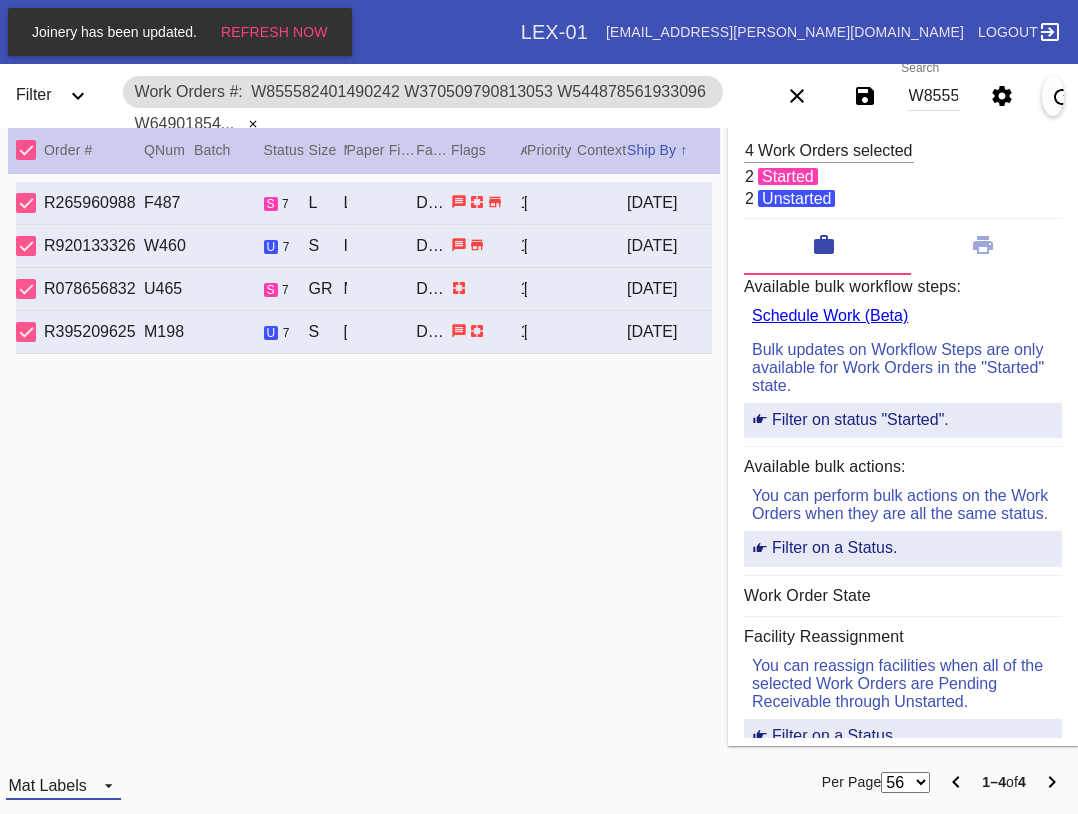 click on "Mat Labels" at bounding box center (63, 785) 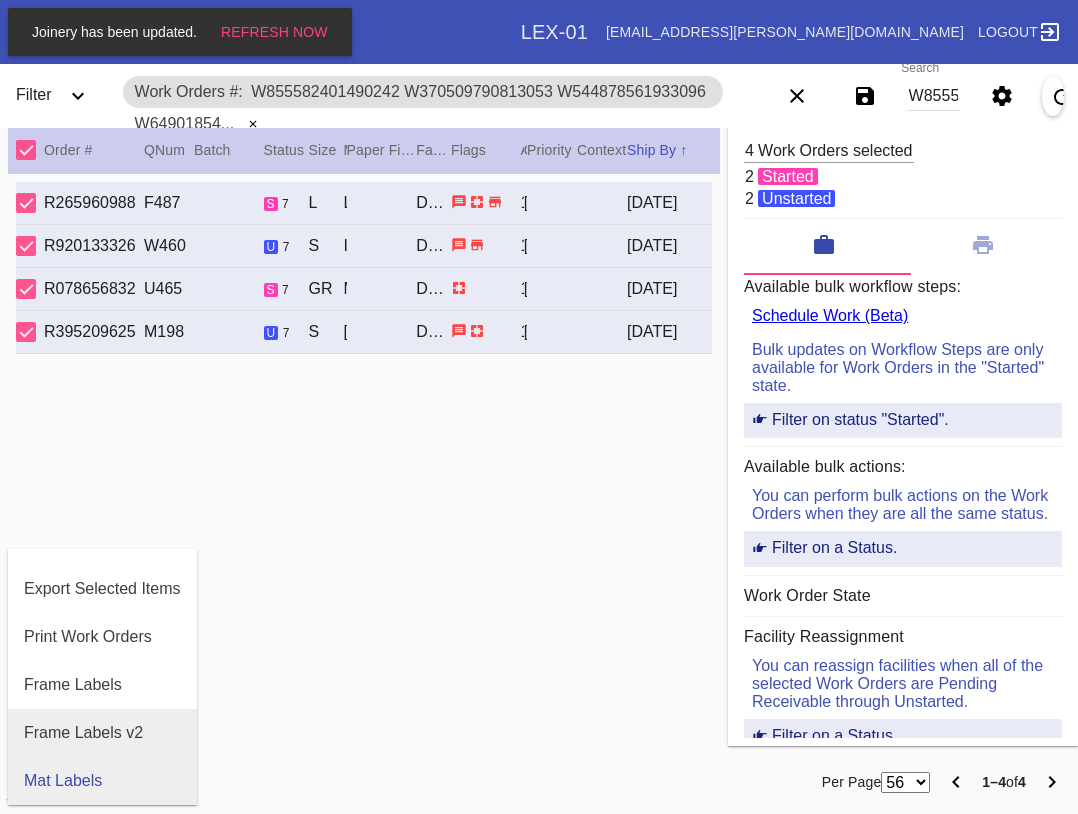 scroll, scrollTop: 464, scrollLeft: 0, axis: vertical 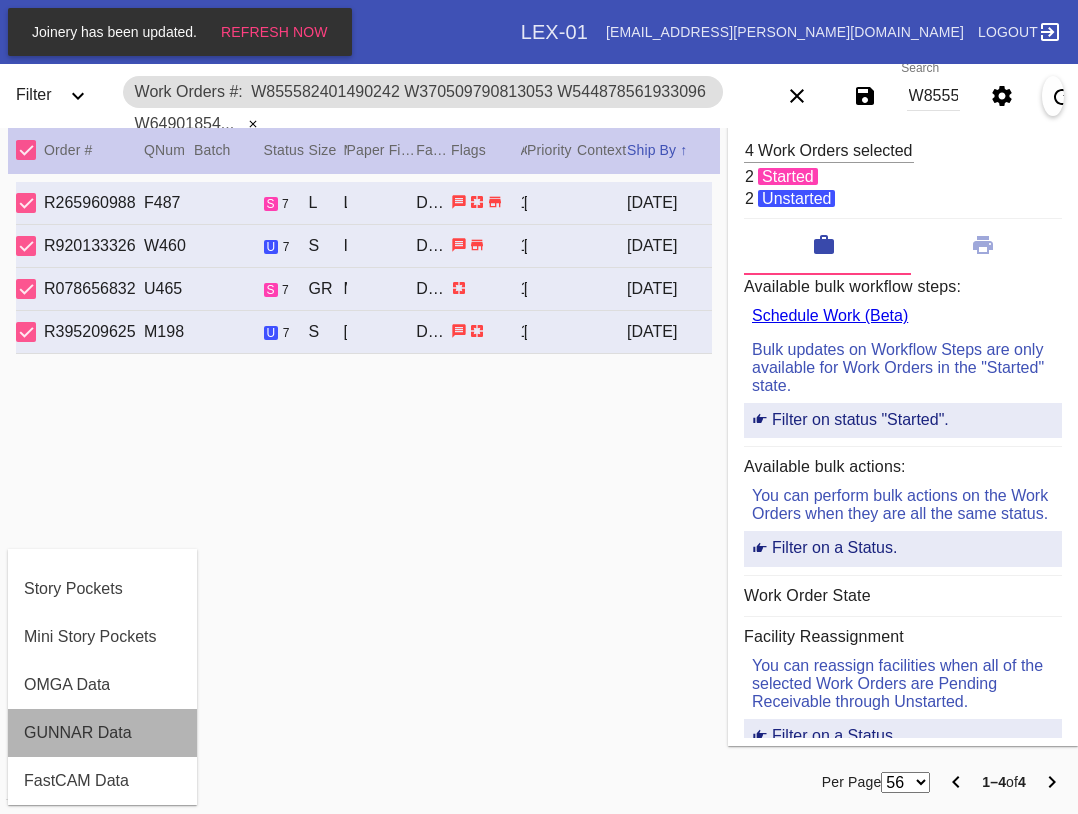 click on "GUNNAR Data" at bounding box center (78, 733) 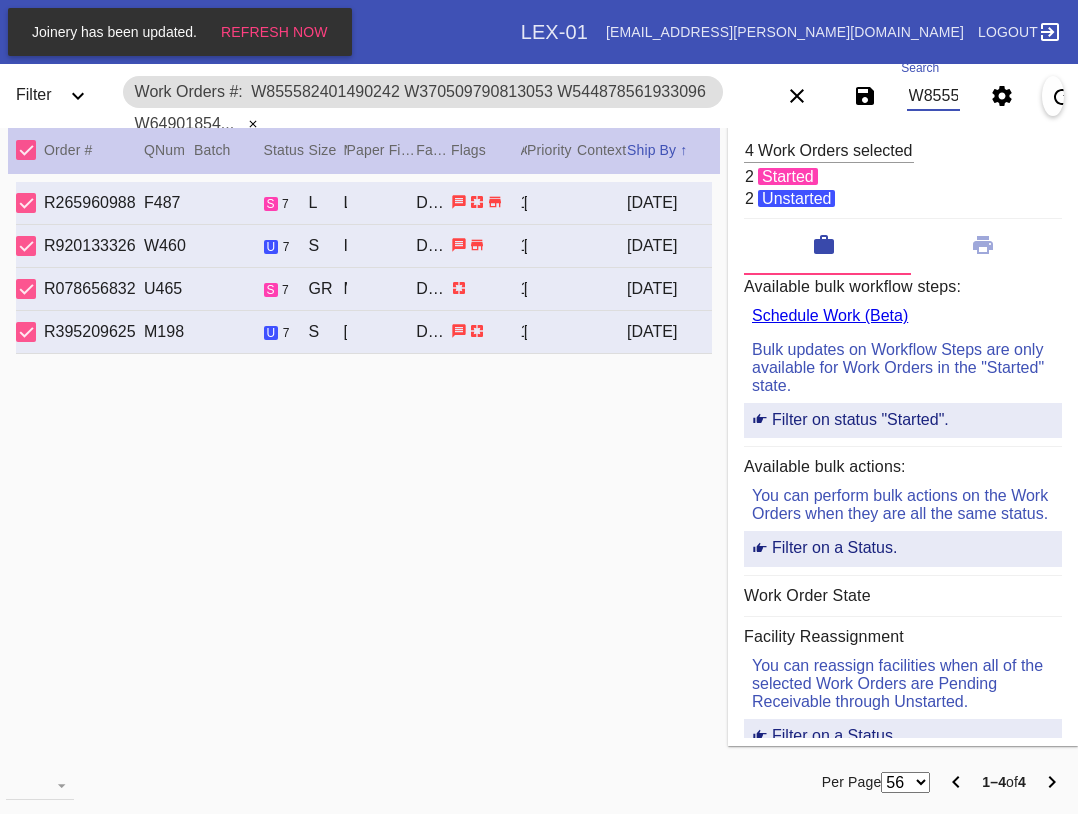 click on "W855582401490242 W370509790813053 W544878561933096 W649018549139633" at bounding box center (933, 96) 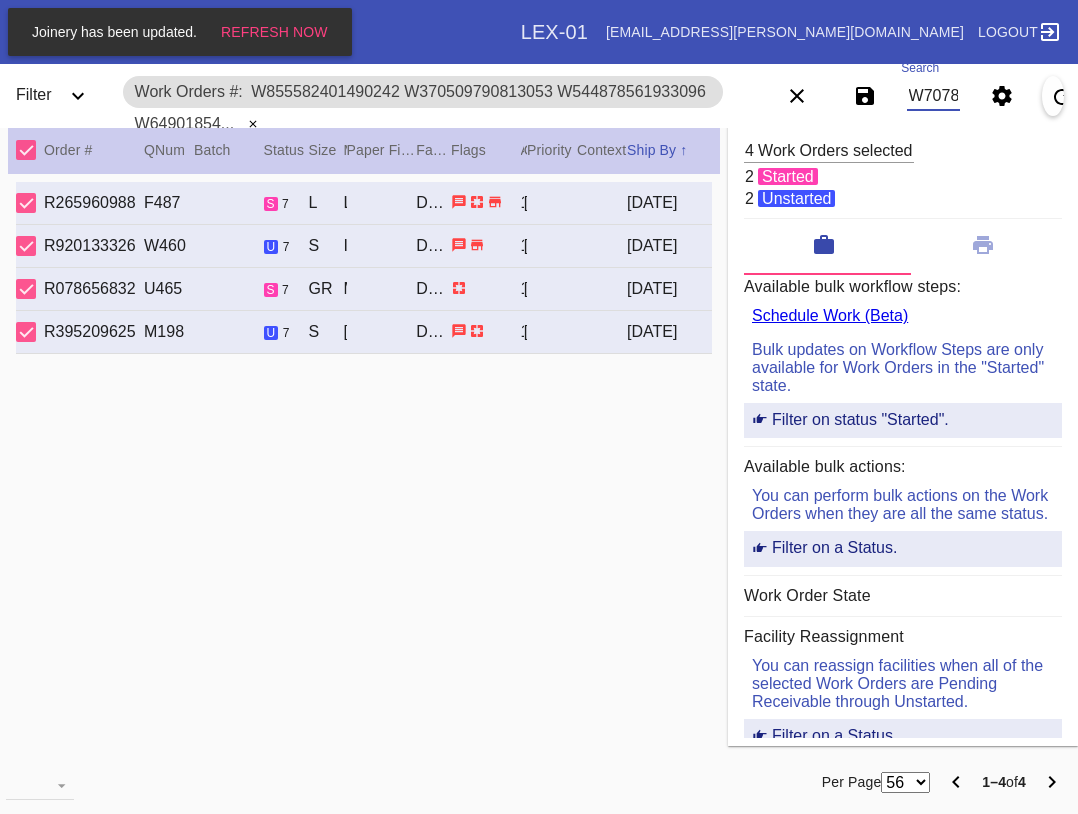 scroll, scrollTop: 0, scrollLeft: 711, axis: horizontal 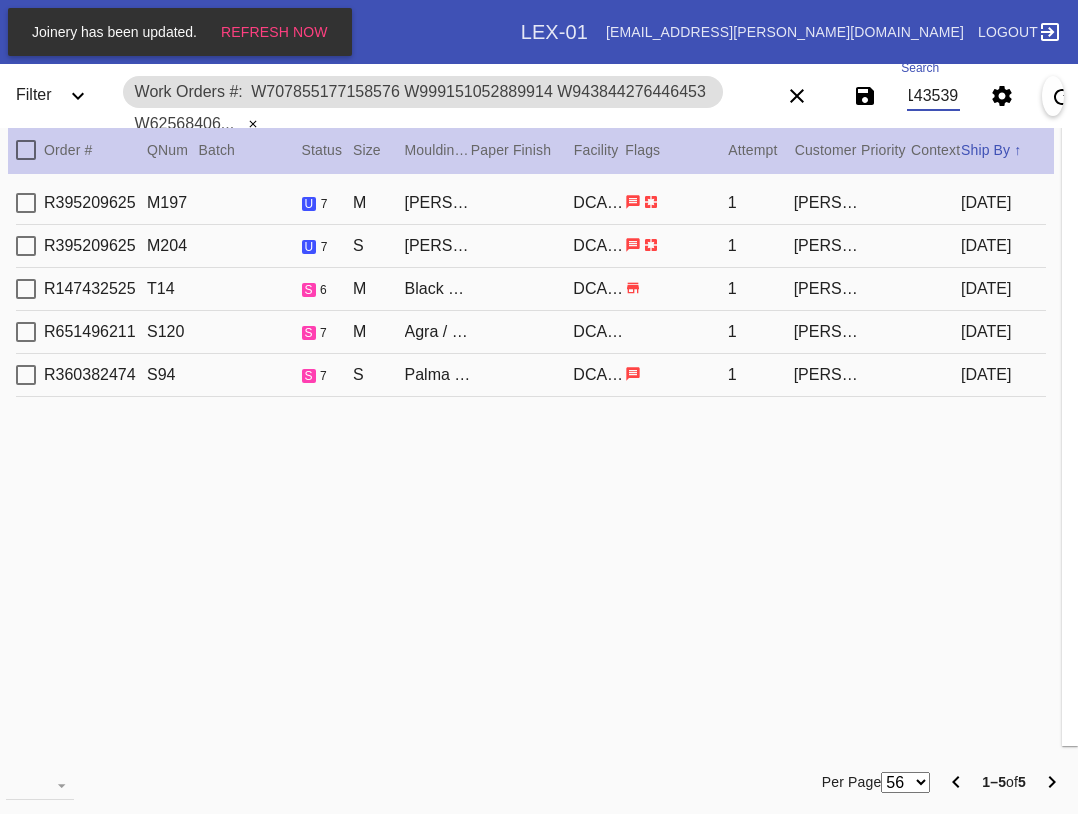 click at bounding box center [26, 150] 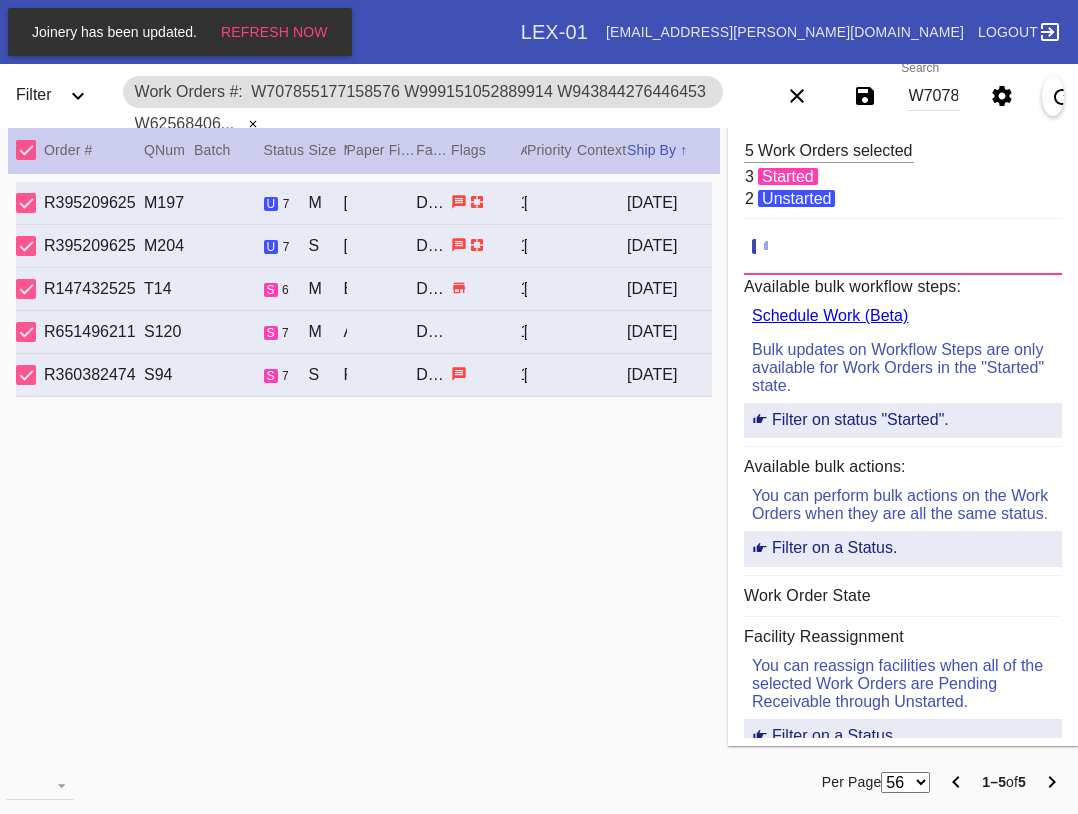 click at bounding box center (161, 782) 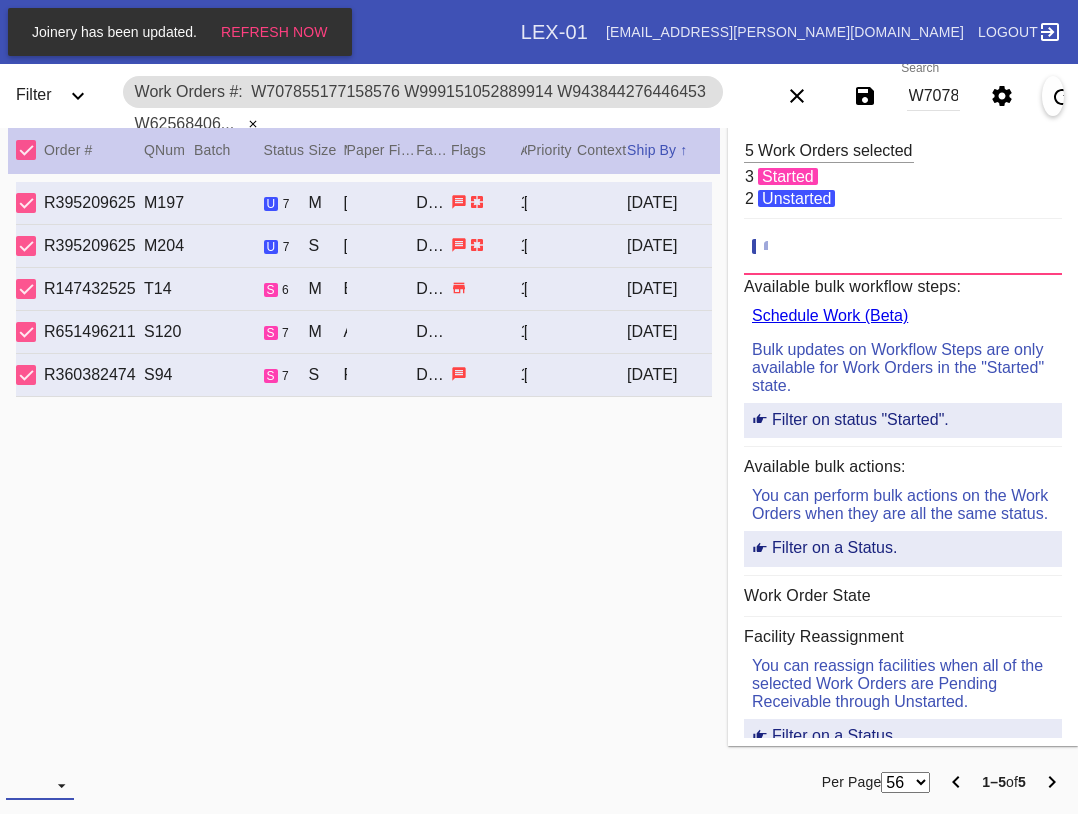 drag, startPoint x: 47, startPoint y: 786, endPoint x: 56, endPoint y: 776, distance: 13.453624 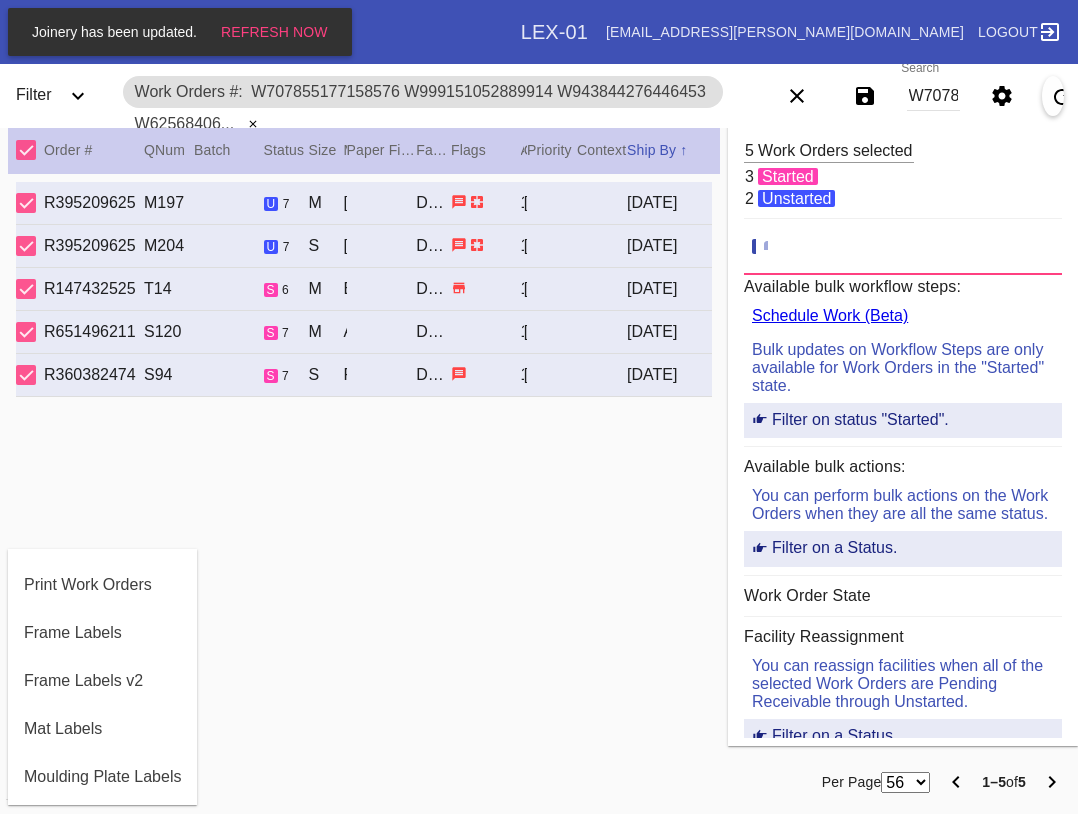 scroll, scrollTop: 200, scrollLeft: 0, axis: vertical 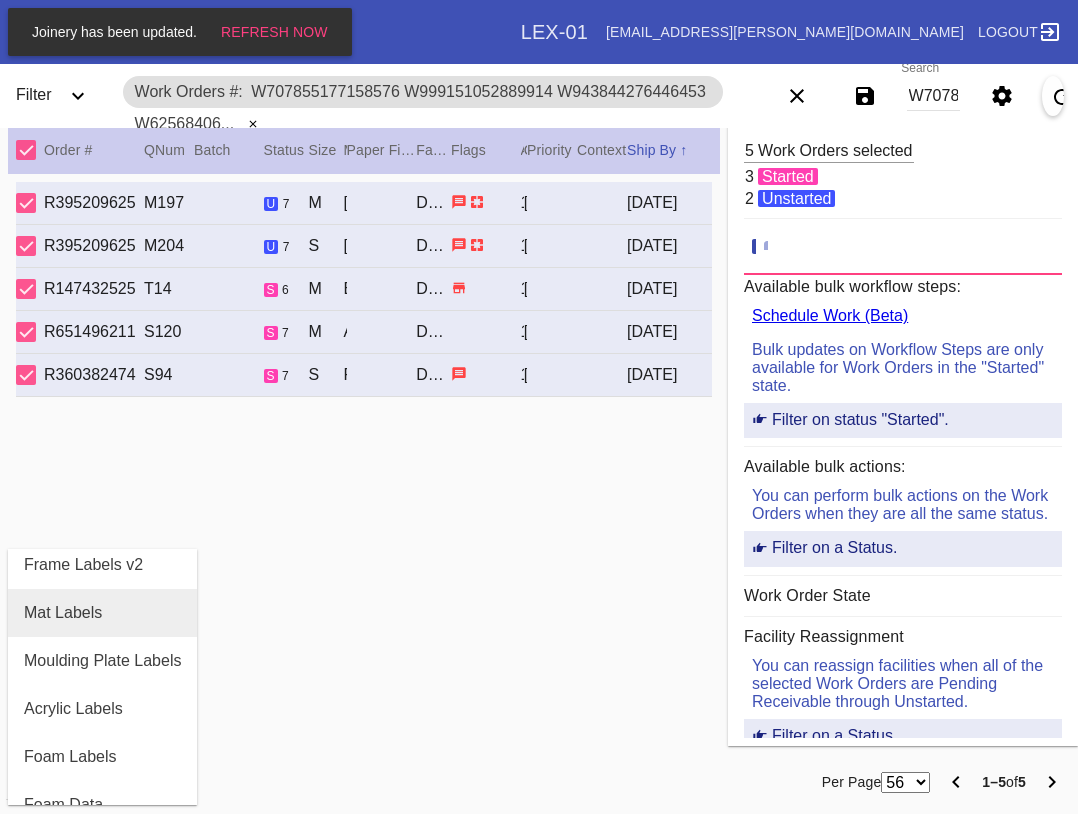 drag, startPoint x: 83, startPoint y: 626, endPoint x: 59, endPoint y: 678, distance: 57.271286 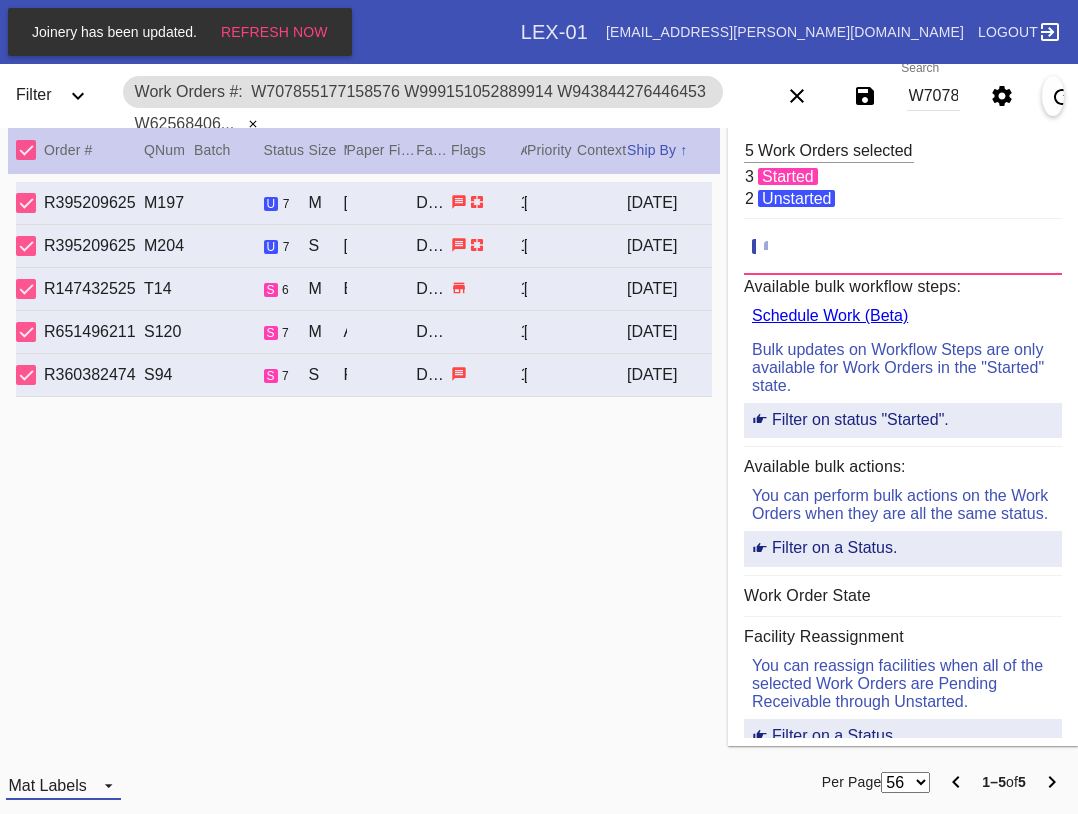 drag, startPoint x: 58, startPoint y: 775, endPoint x: 67, endPoint y: 754, distance: 22.847319 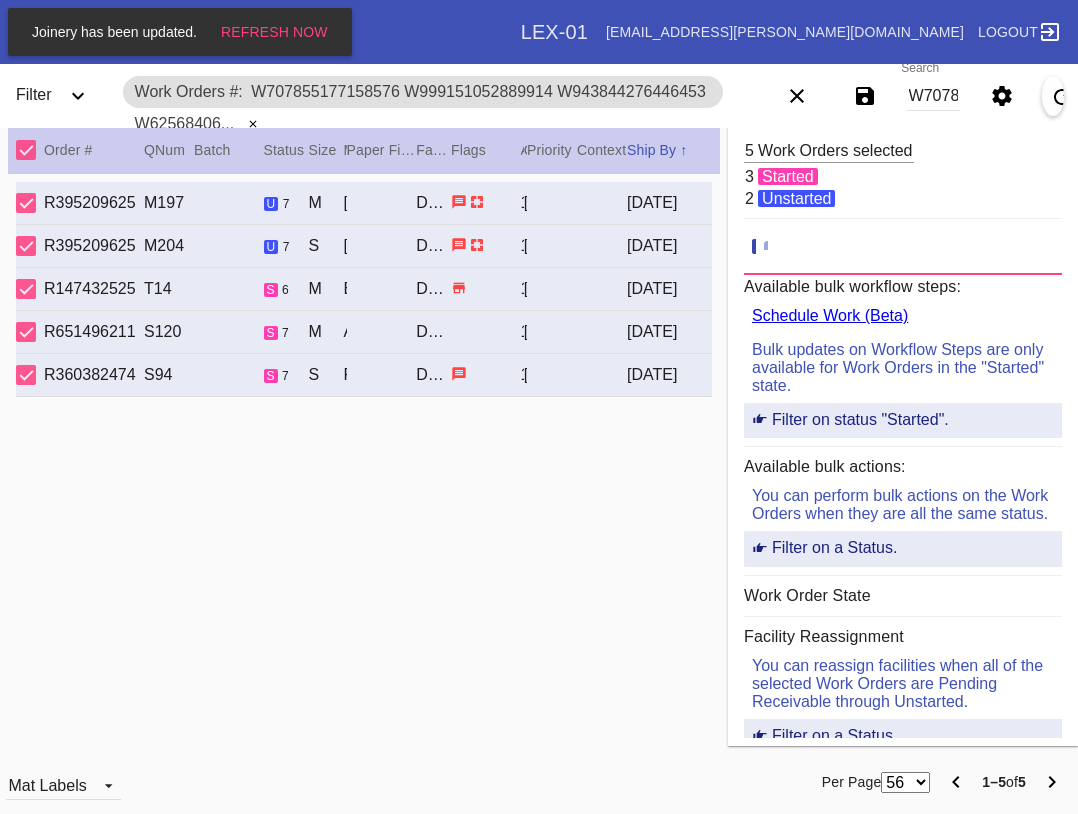 scroll, scrollTop: 32, scrollLeft: 0, axis: vertical 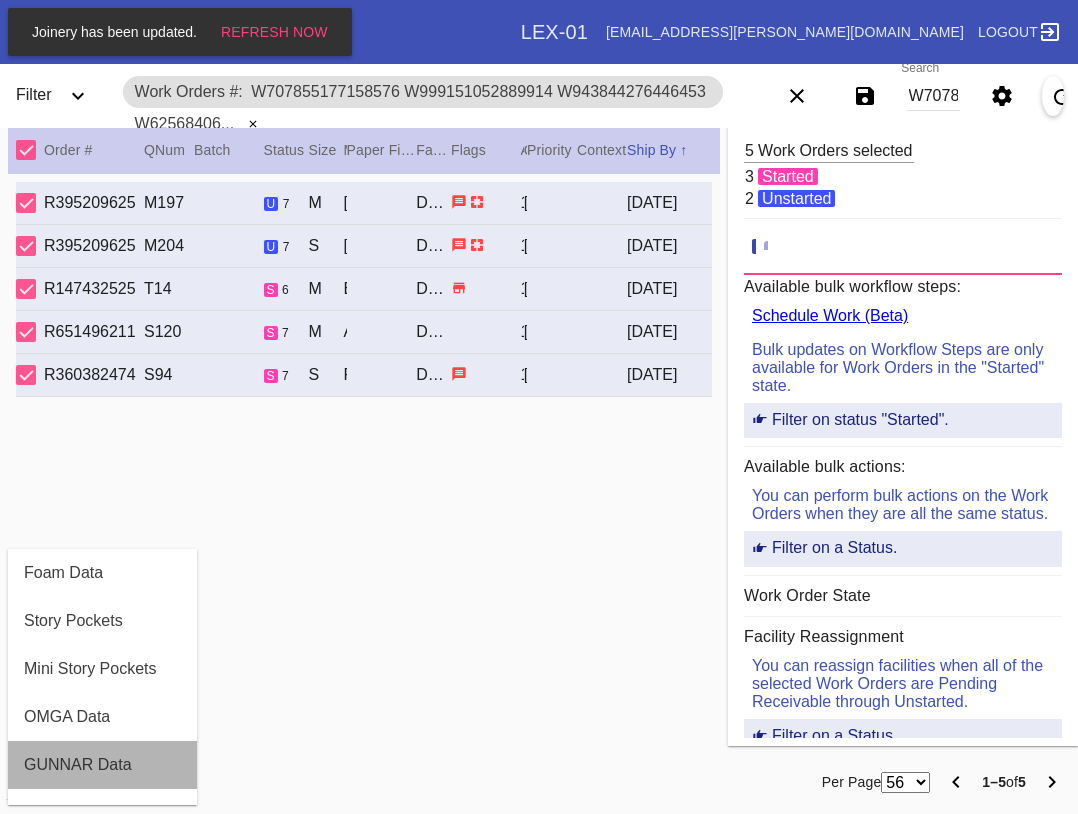 click on "GUNNAR Data" at bounding box center (102, 765) 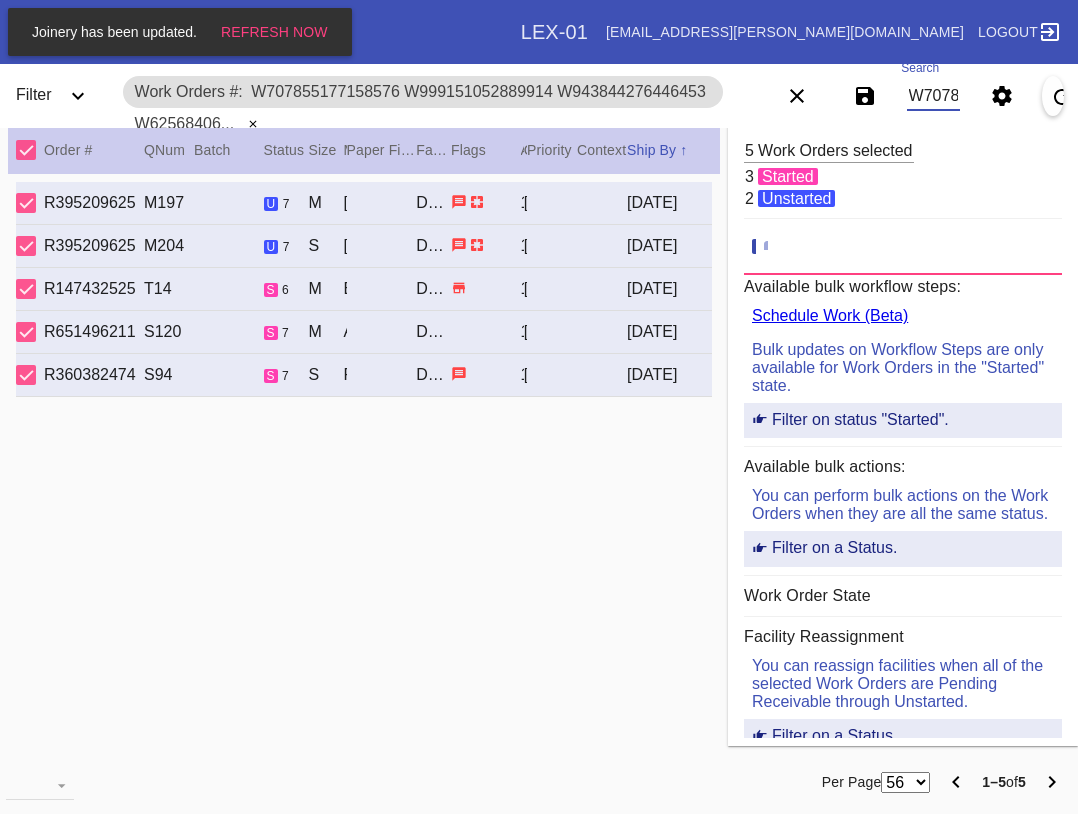 click on "W707855177158576 W999151052889914 W943844276446453 W625684063656742 W426516536143539" at bounding box center (933, 96) 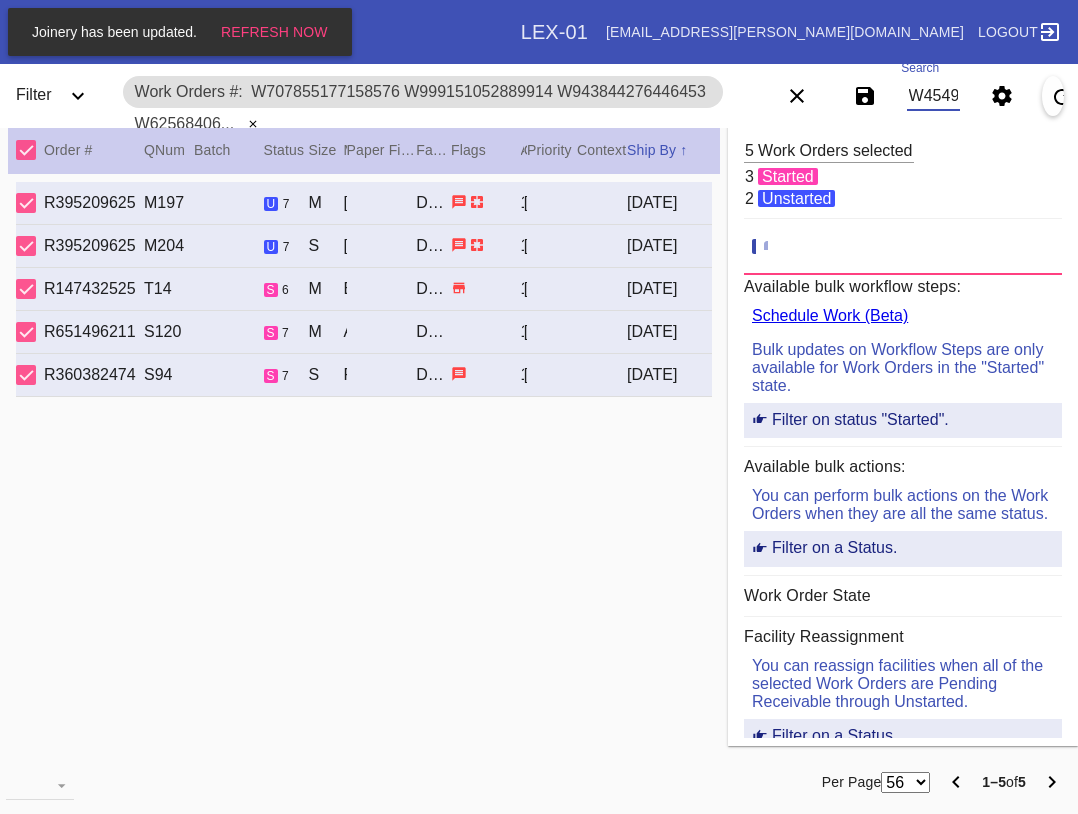 scroll, scrollTop: 0, scrollLeft: 556, axis: horizontal 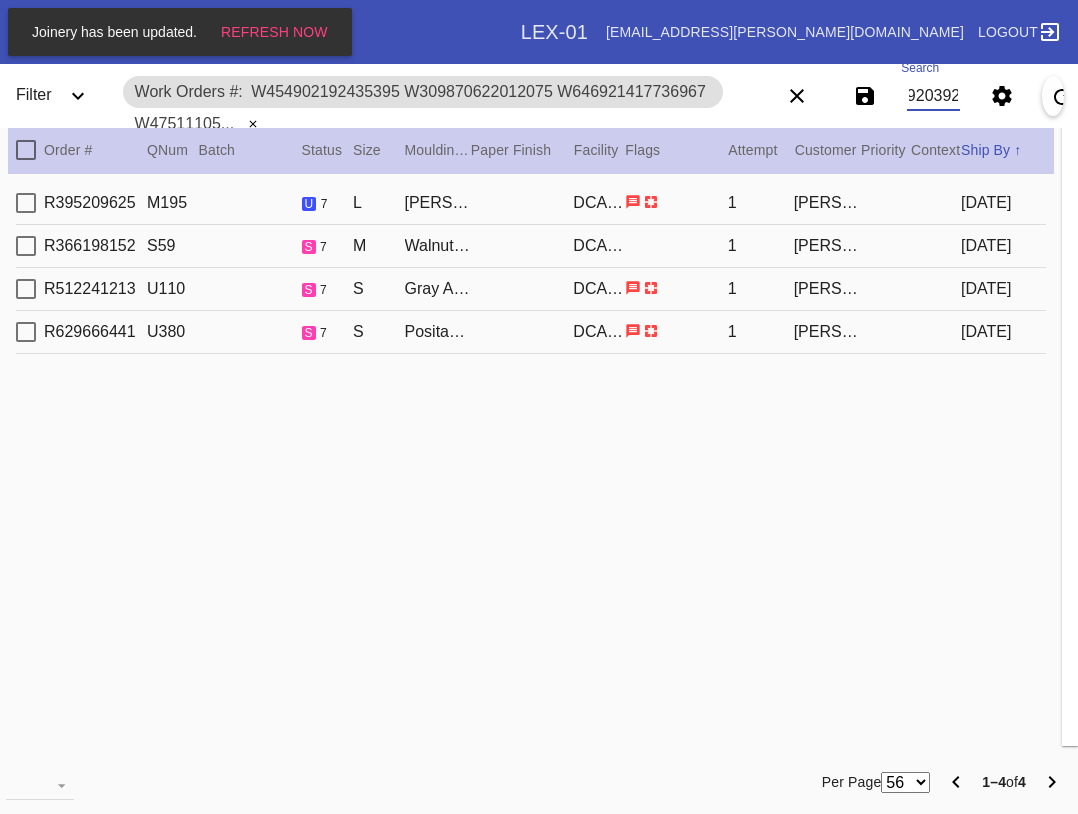 type on "W454902192435395 W309870622012075 W646921417736967 W475111055920392" 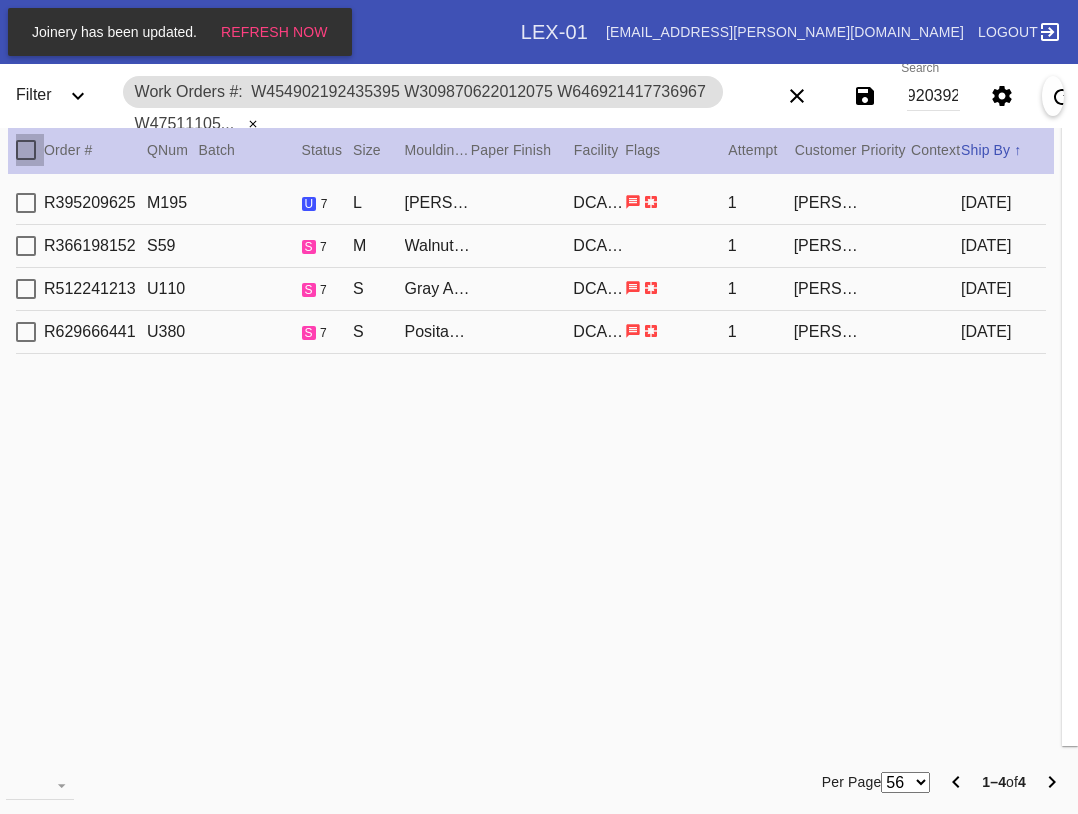 drag, startPoint x: 25, startPoint y: 143, endPoint x: 19, endPoint y: 227, distance: 84.21401 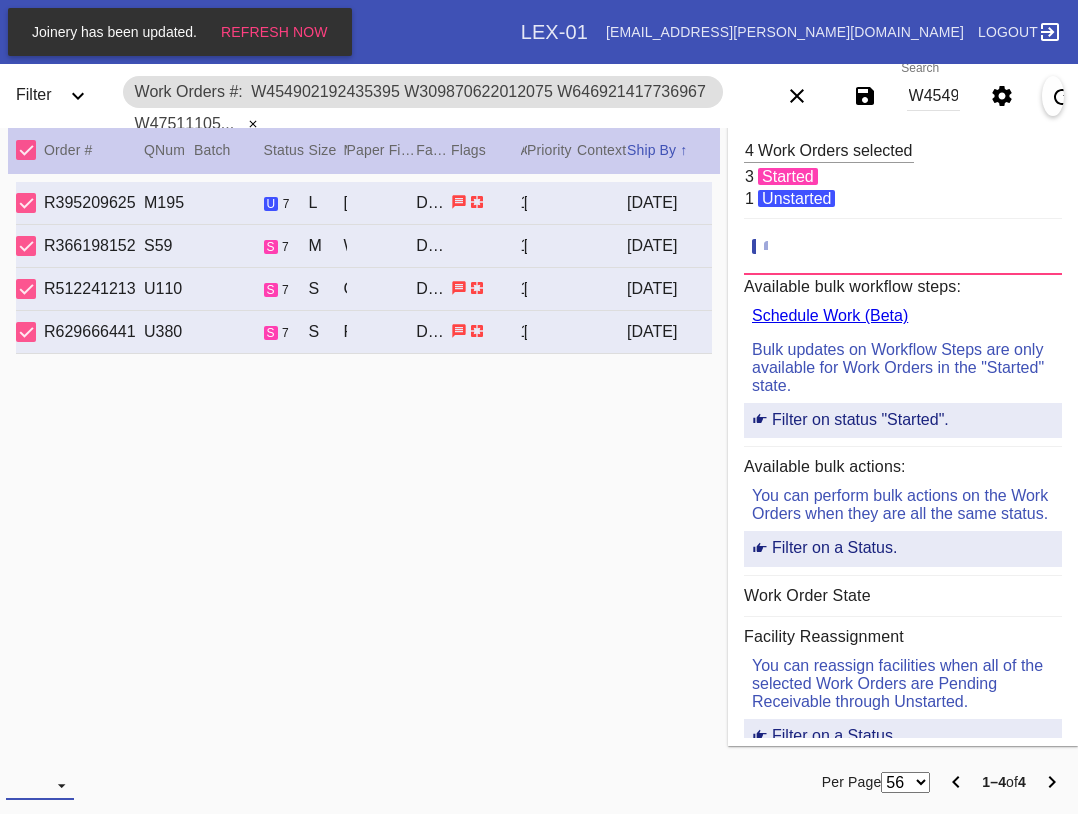click at bounding box center (40, 785) 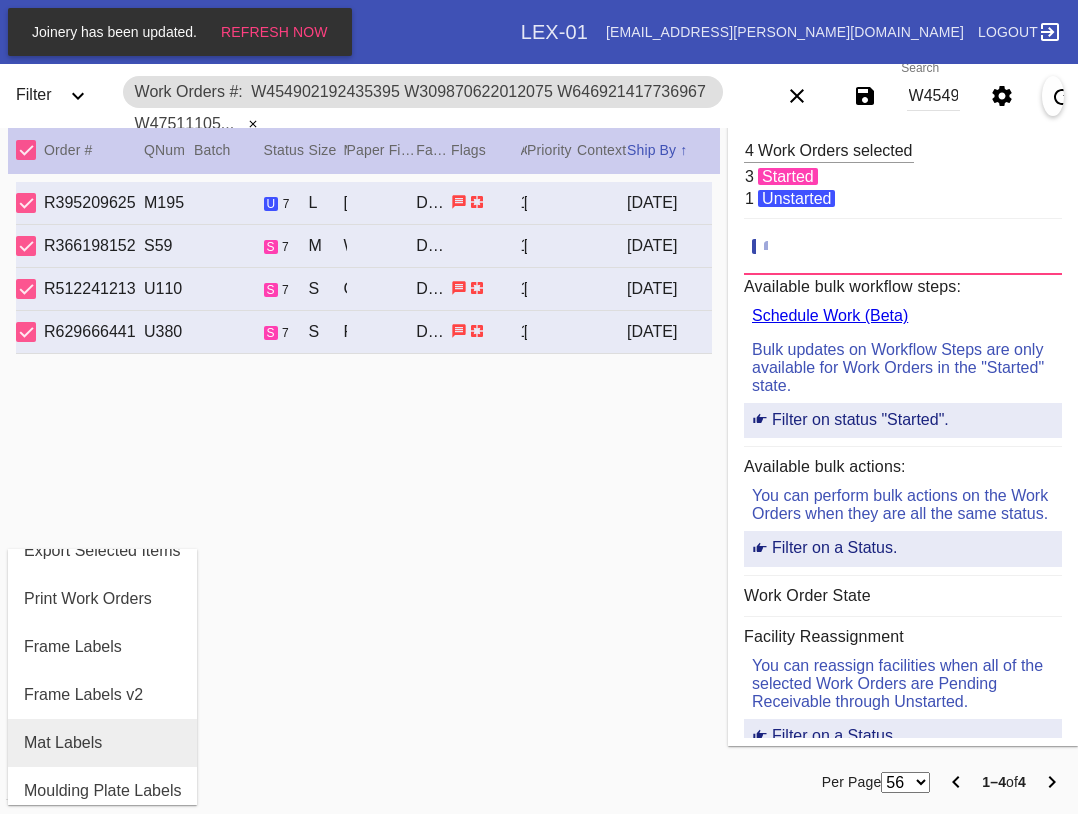 scroll, scrollTop: 100, scrollLeft: 0, axis: vertical 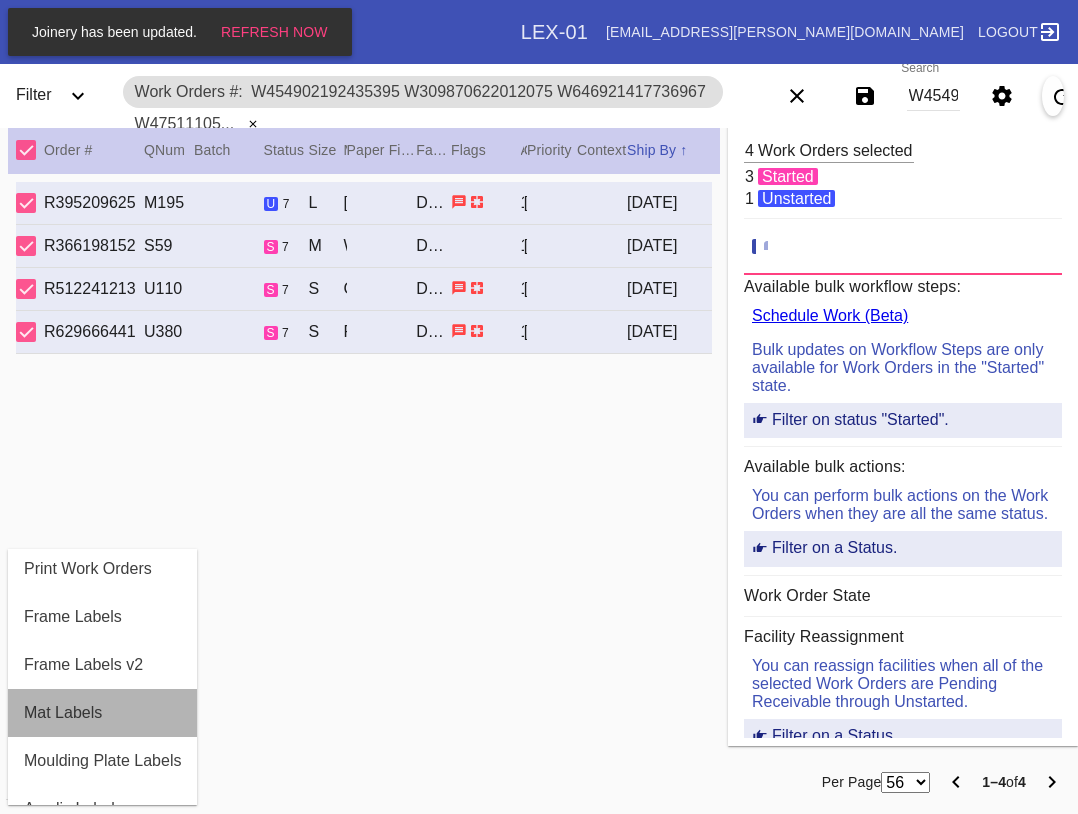 click on "Mat Labels" at bounding box center (63, 713) 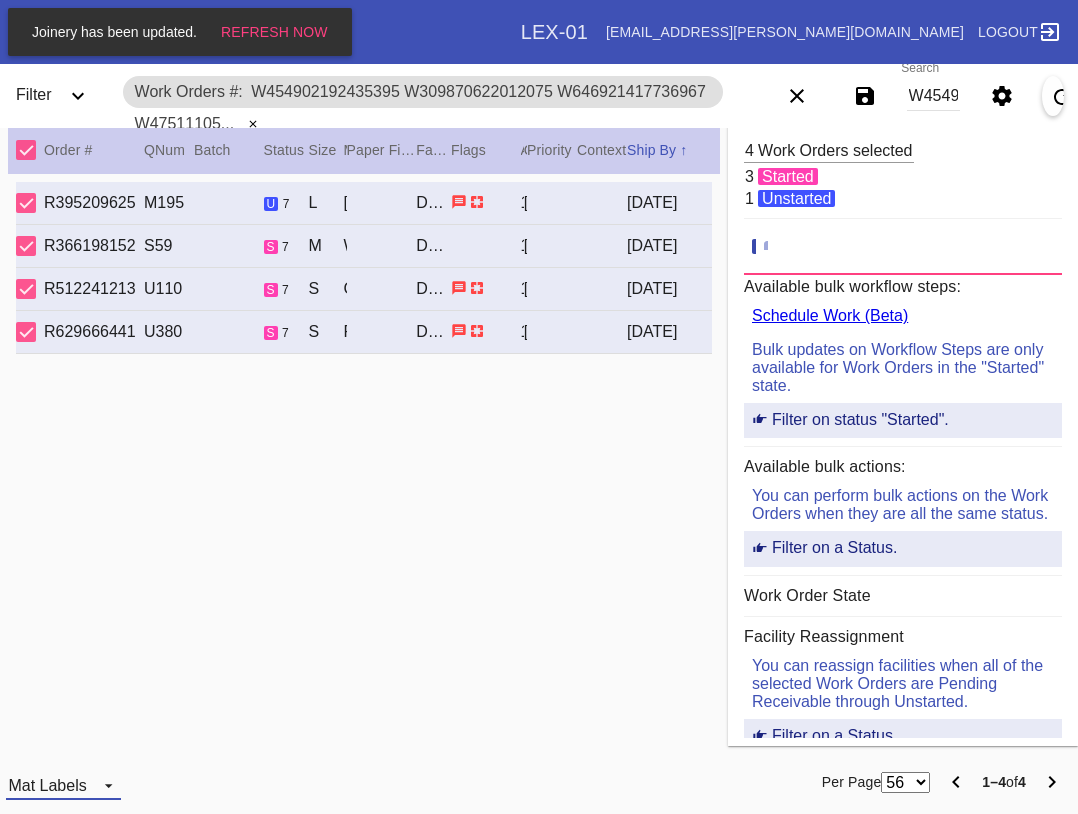 click on "Mat Labels" at bounding box center [63, 785] 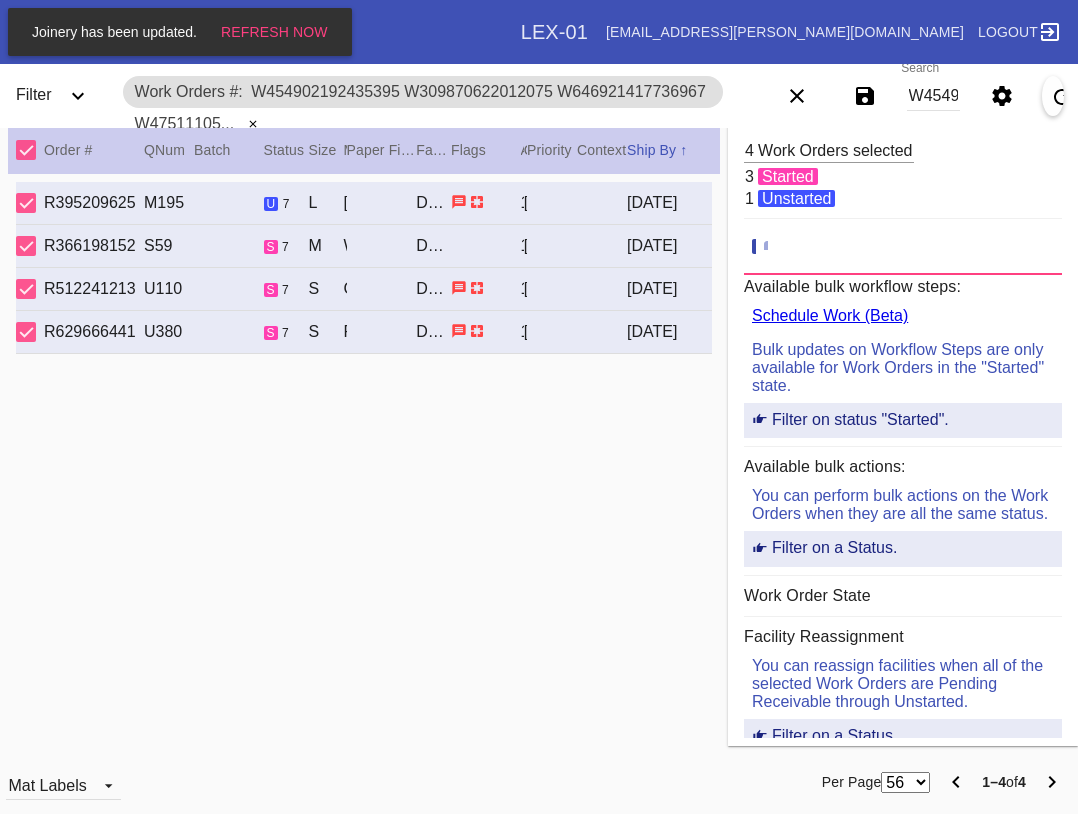 scroll, scrollTop: 32, scrollLeft: 0, axis: vertical 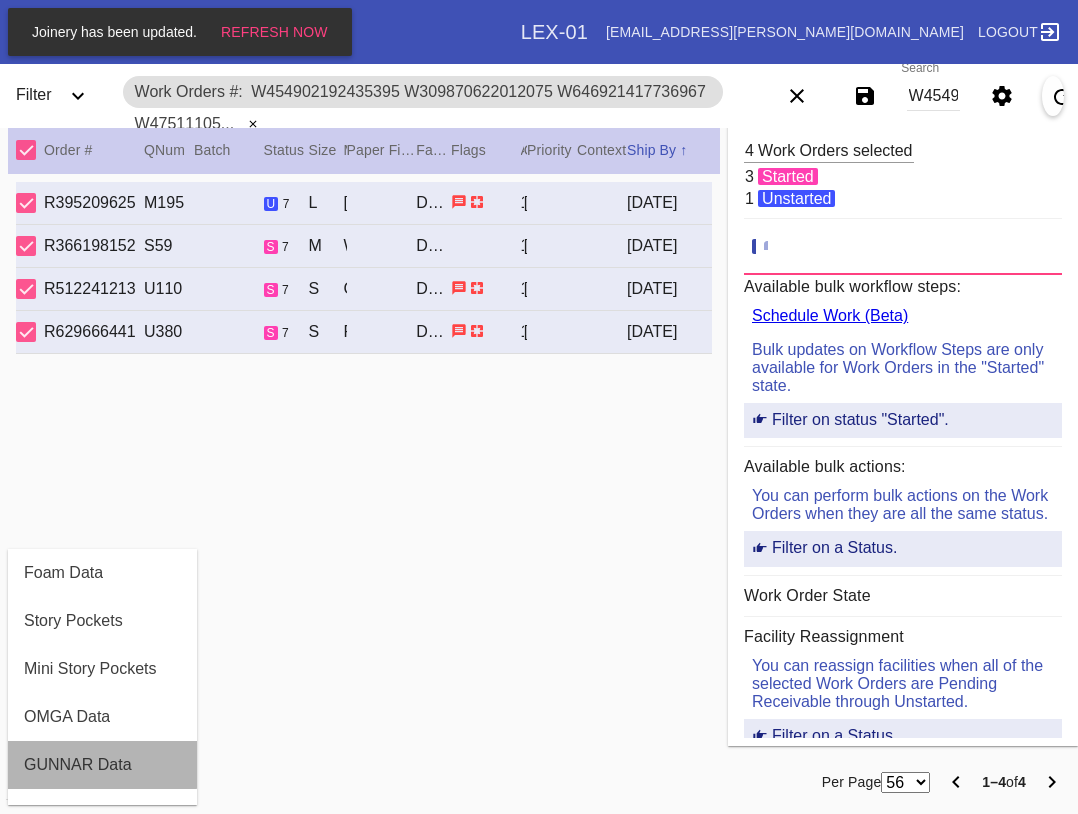 drag, startPoint x: 83, startPoint y: 762, endPoint x: 90, endPoint y: 741, distance: 22.135944 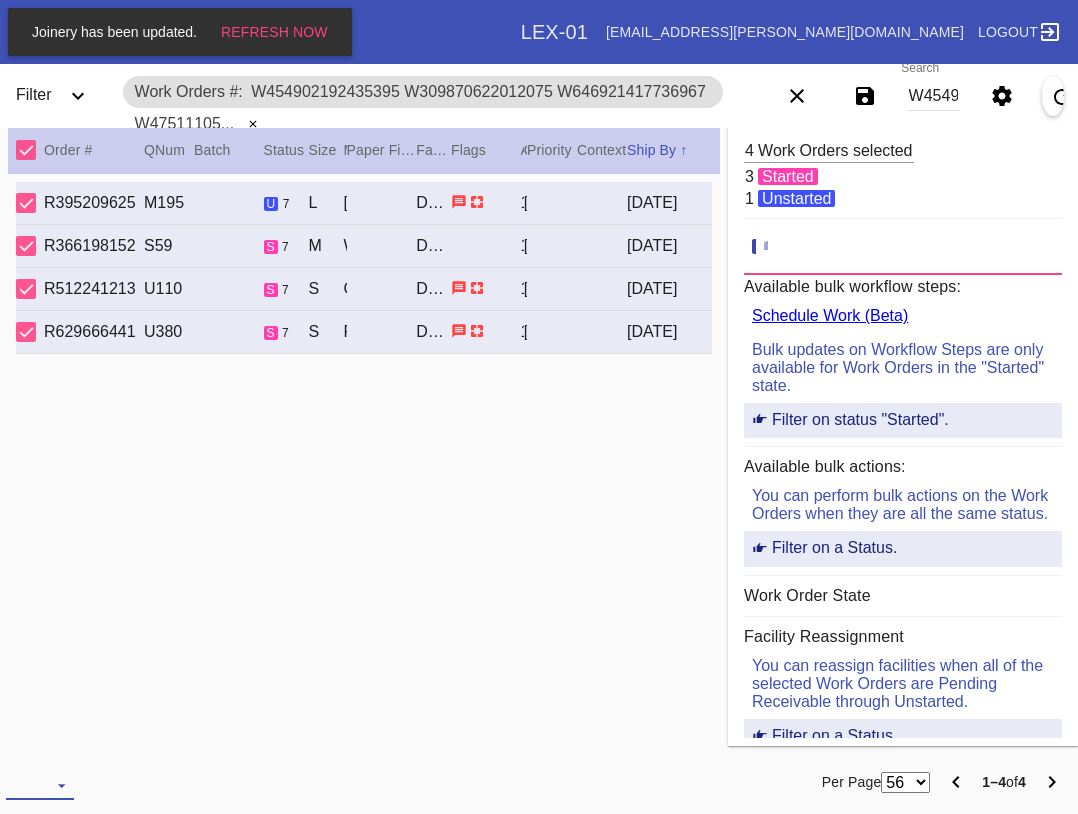 click at bounding box center (40, 785) 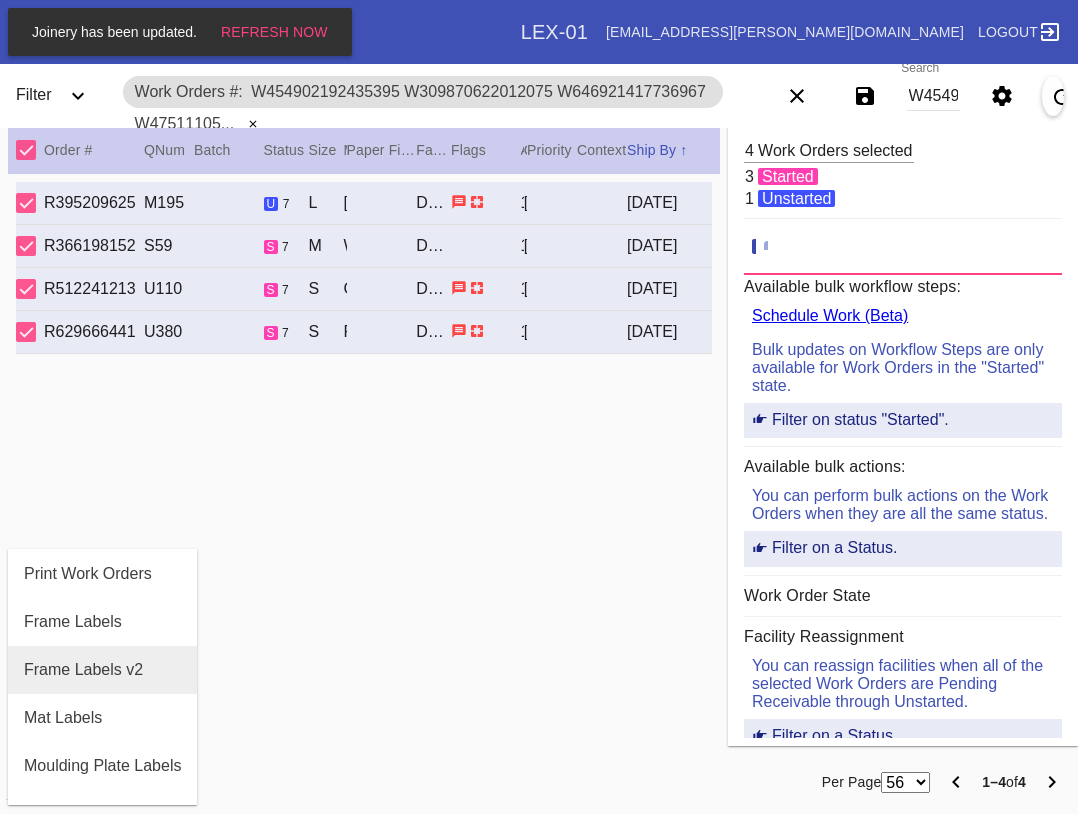 scroll, scrollTop: 64, scrollLeft: 0, axis: vertical 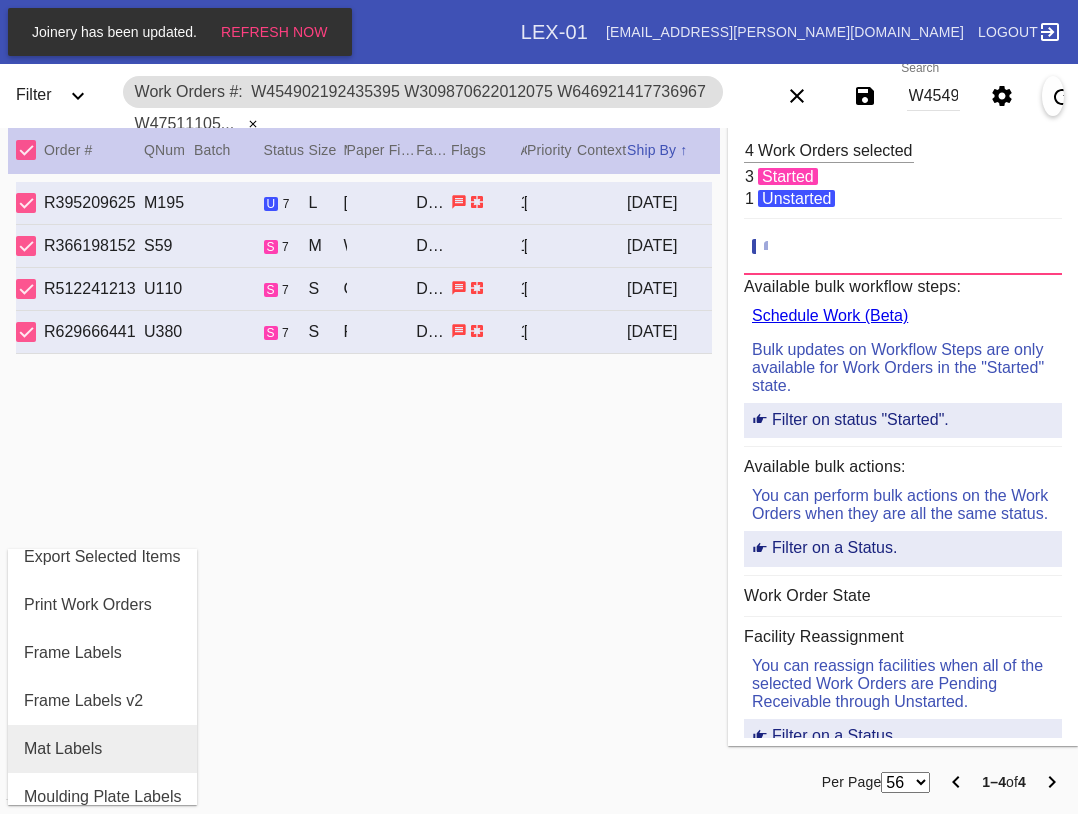 click on "Mat Labels" at bounding box center [102, 749] 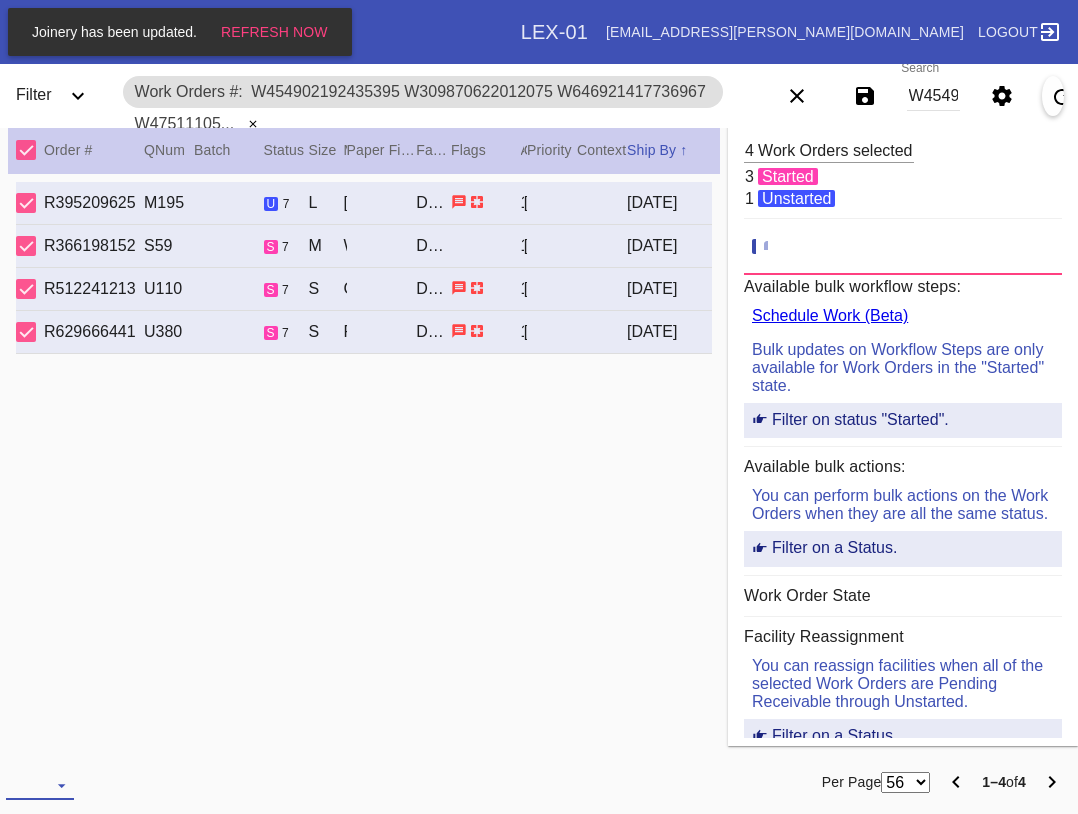 drag, startPoint x: 41, startPoint y: 781, endPoint x: 56, endPoint y: 766, distance: 21.213203 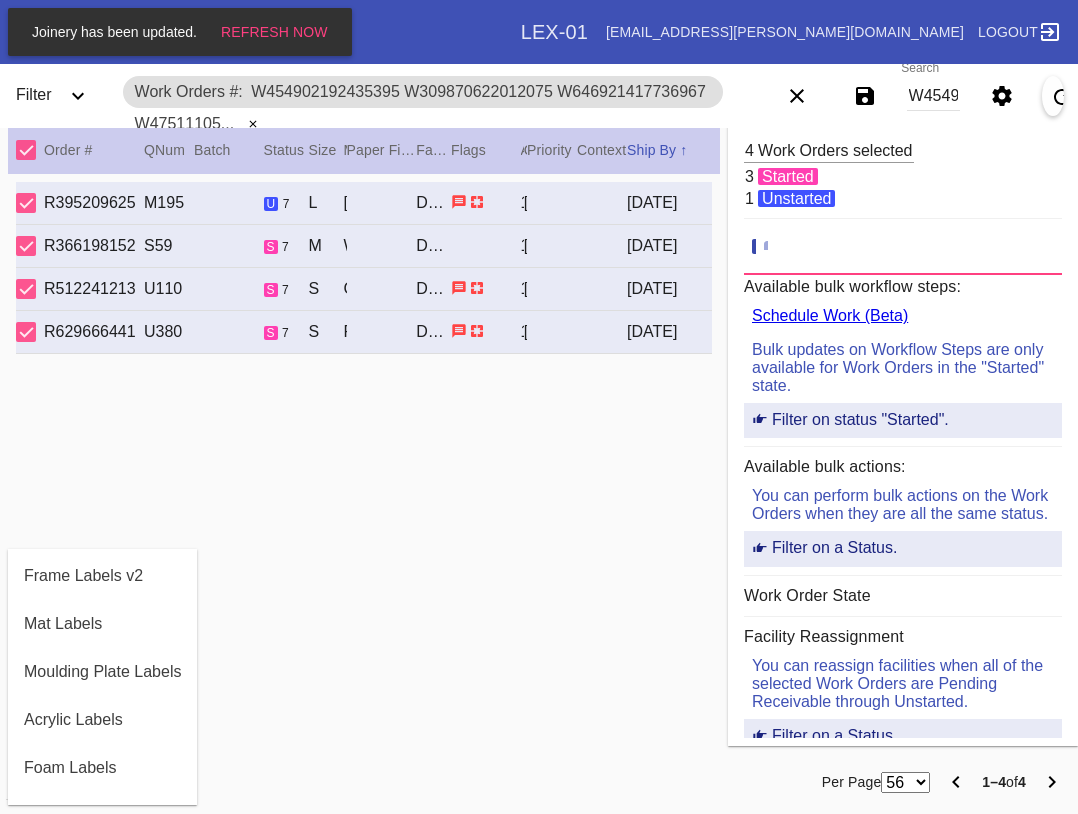scroll, scrollTop: 464, scrollLeft: 0, axis: vertical 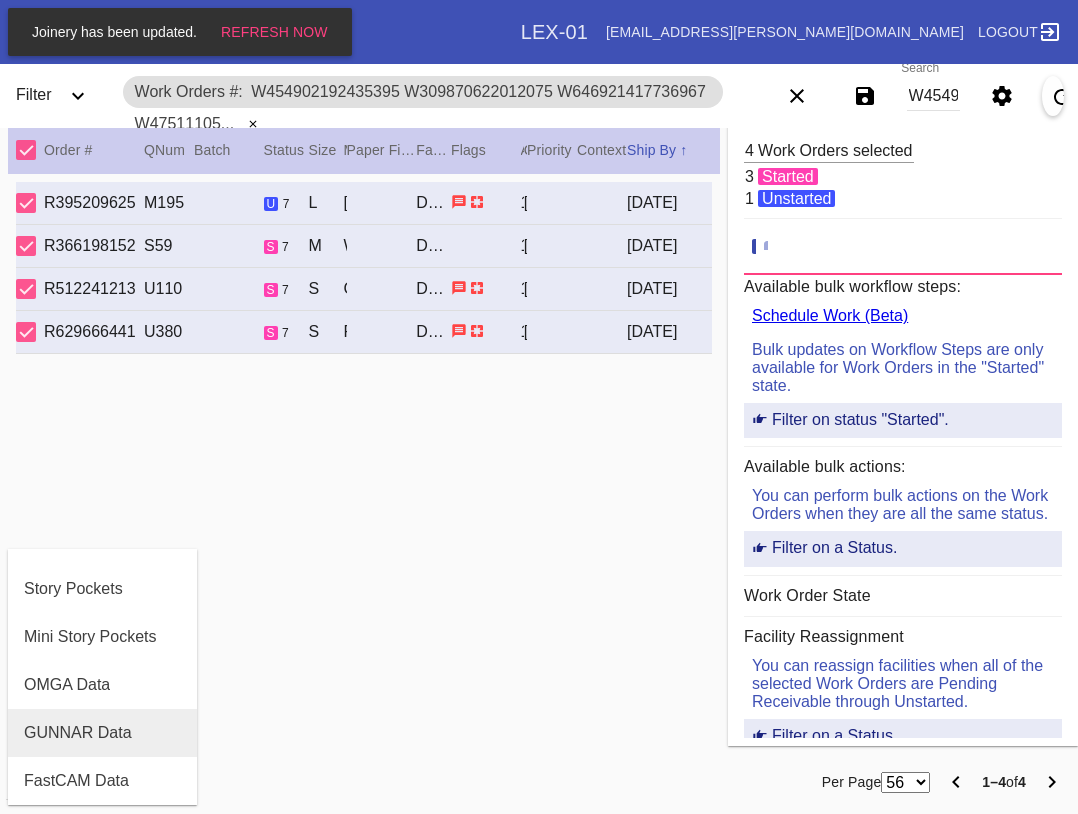 click on "GUNNAR Data" at bounding box center (102, 733) 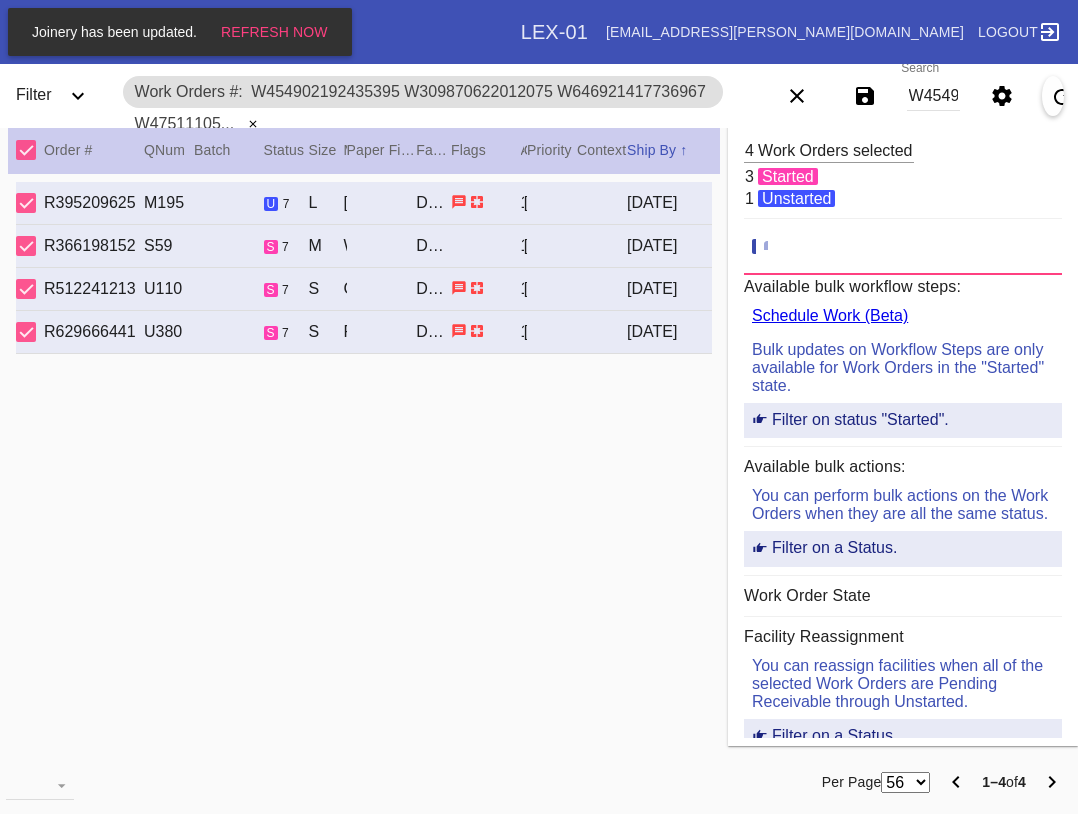 click on "W454902192435395 W309870622012075 W646921417736967 W475111055920392" at bounding box center (933, 96) 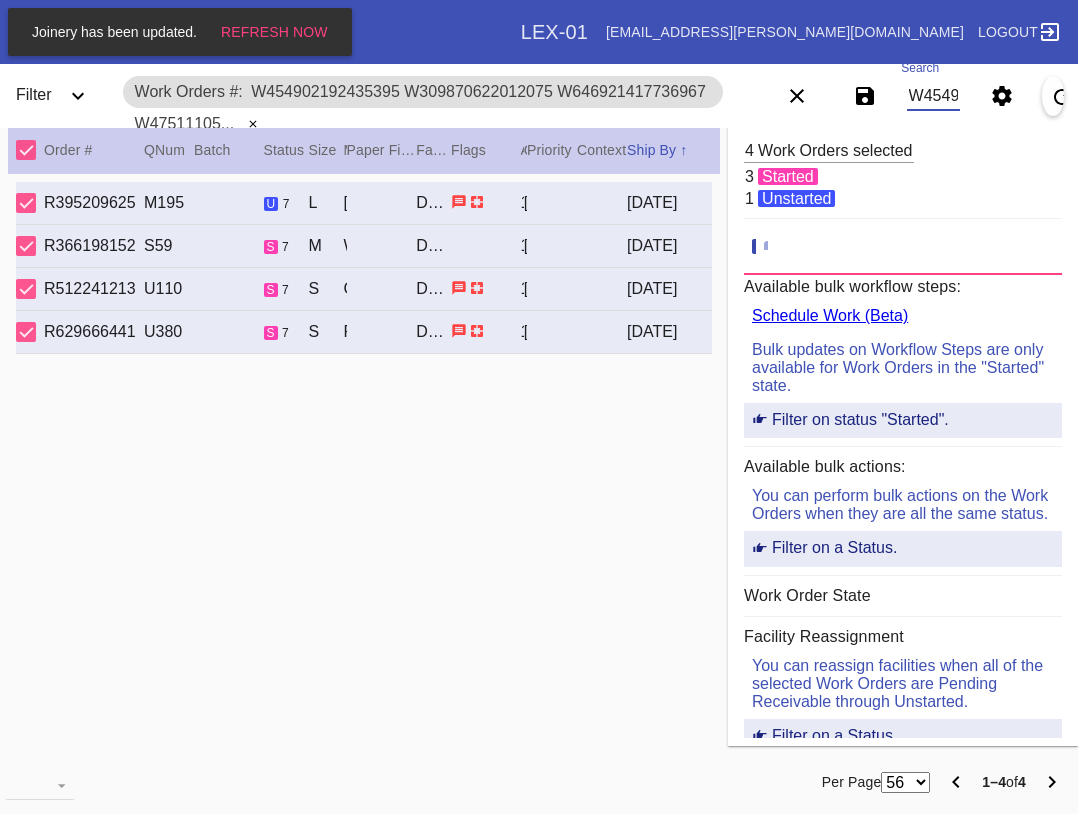 click on "W454902192435395 W309870622012075 W646921417736967 W475111055920392" at bounding box center [933, 96] 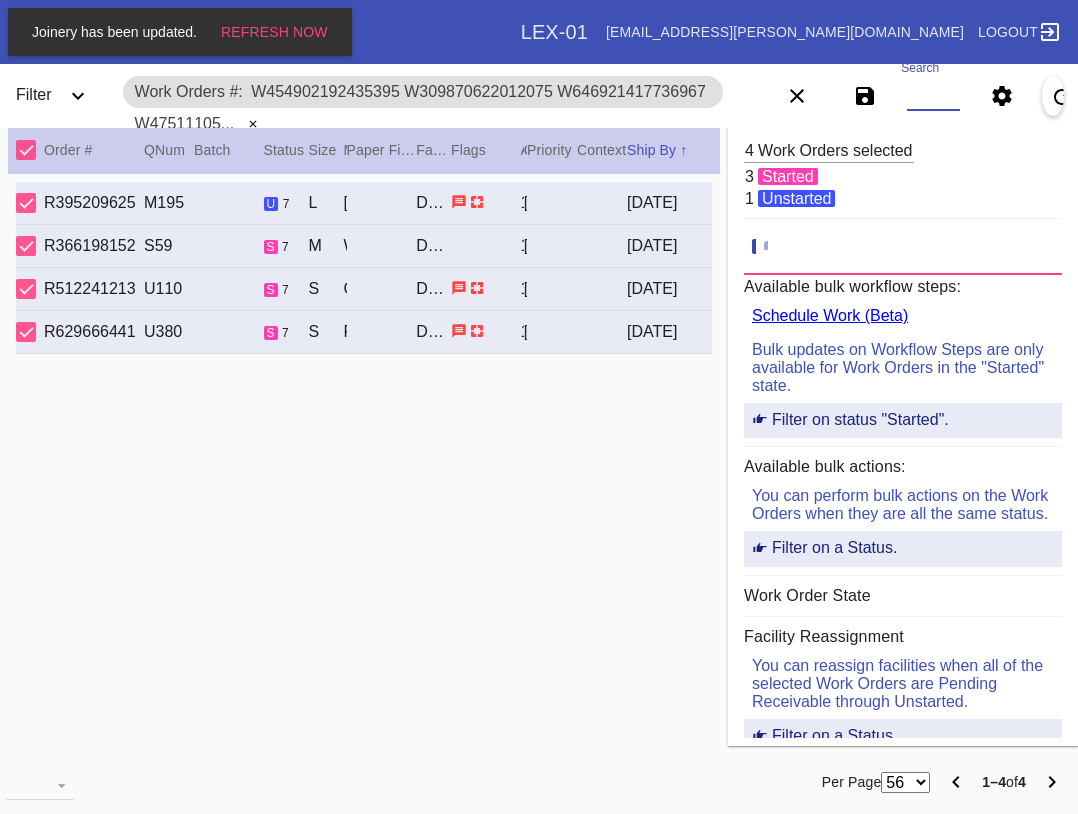 paste on "W953648339566143 W559801587686930 W954965647633452 W954965647633452 W368629051005882 W378193295650390 W511139725760830" 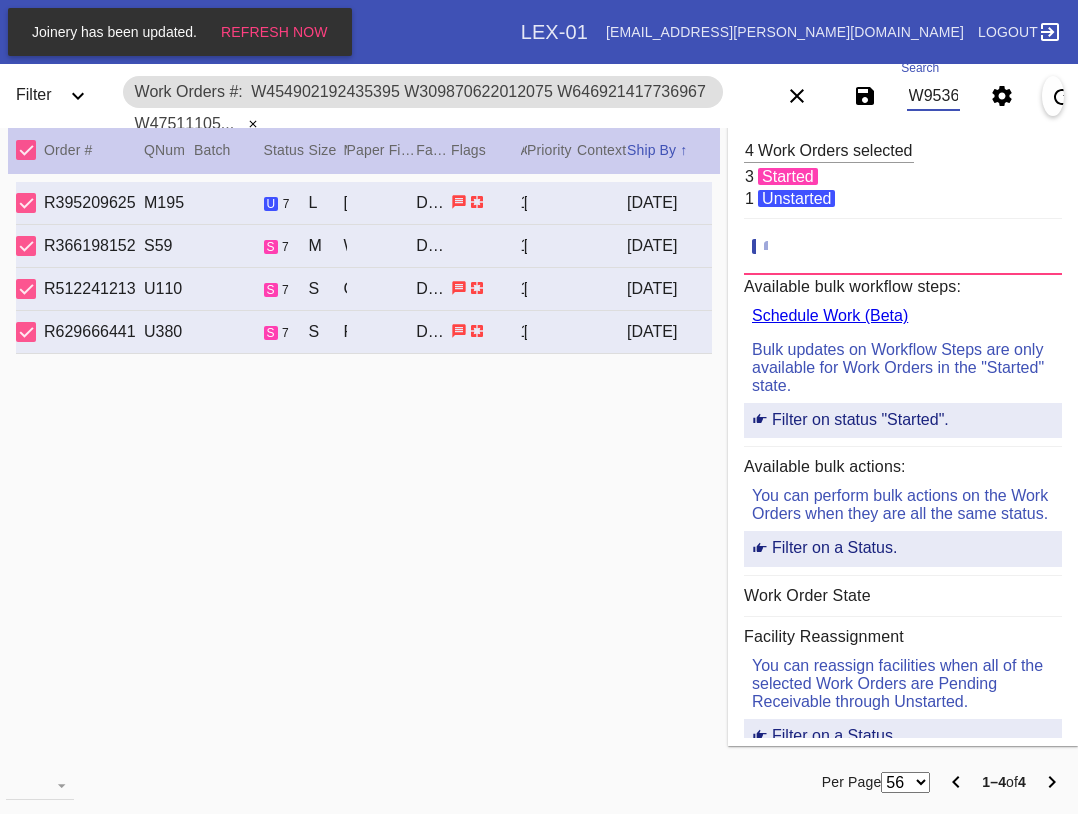 scroll, scrollTop: 0, scrollLeft: 1015, axis: horizontal 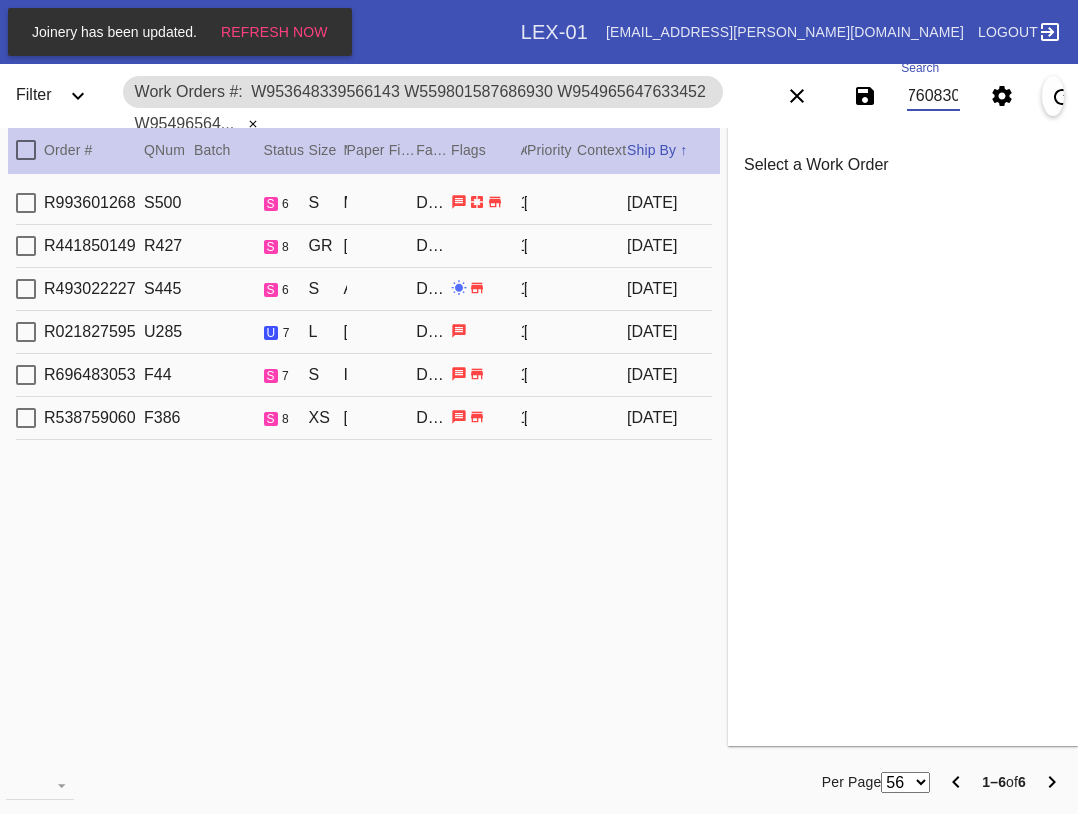 click on "Order #  QNum Batch  Status
Size
↑
↓
Moulding / Mat Paper Finish  Facility Flags Attempt Customer
Priority
↑
↓
Context
Ship By
↑
↓" at bounding box center (364, 149) 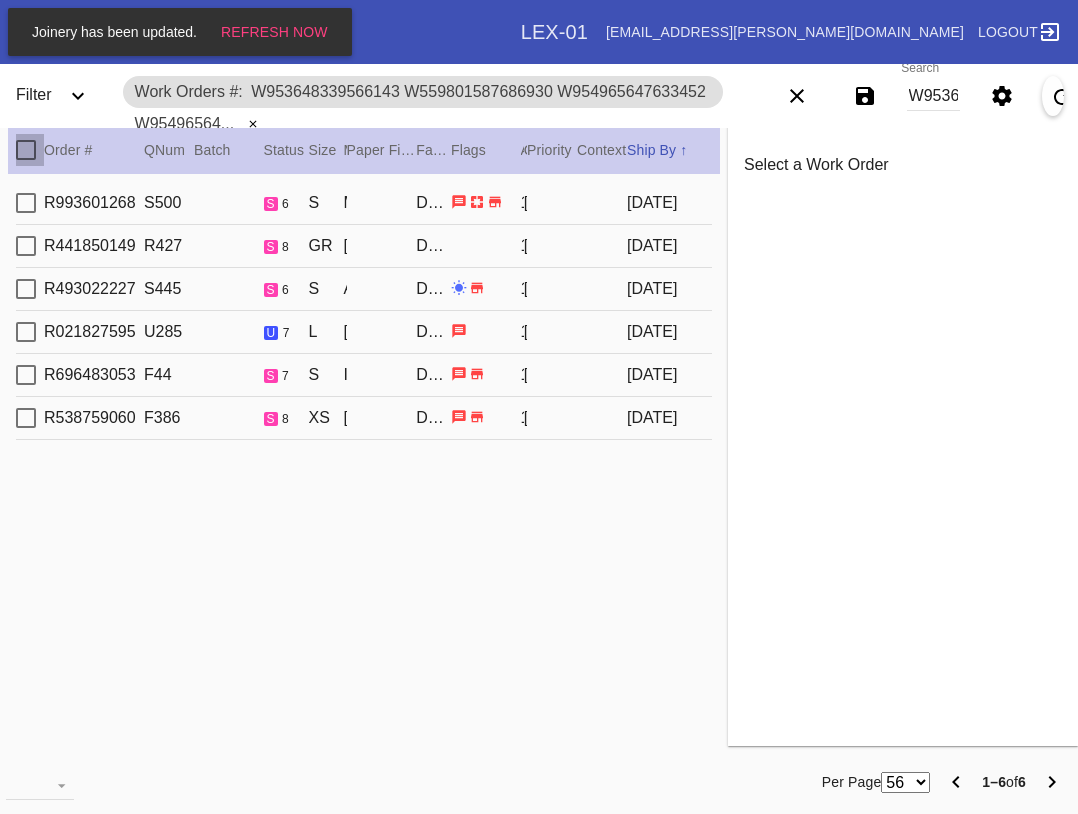click at bounding box center [26, 150] 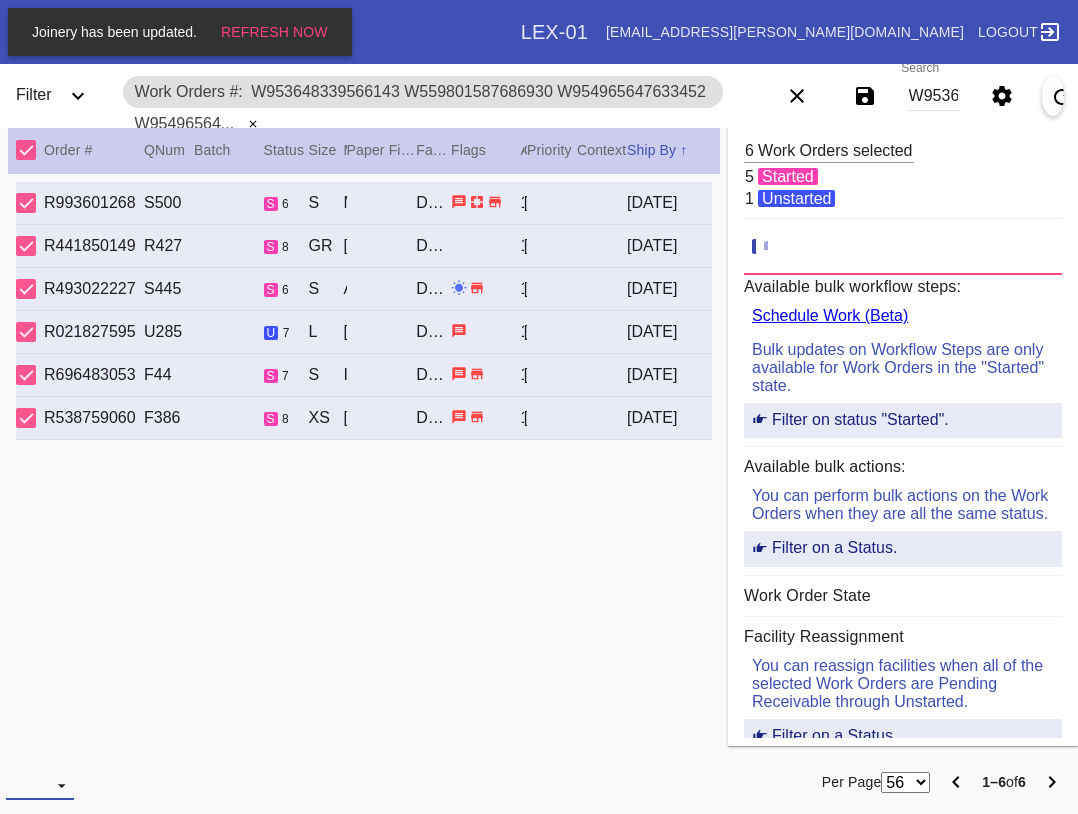 click at bounding box center (40, 785) 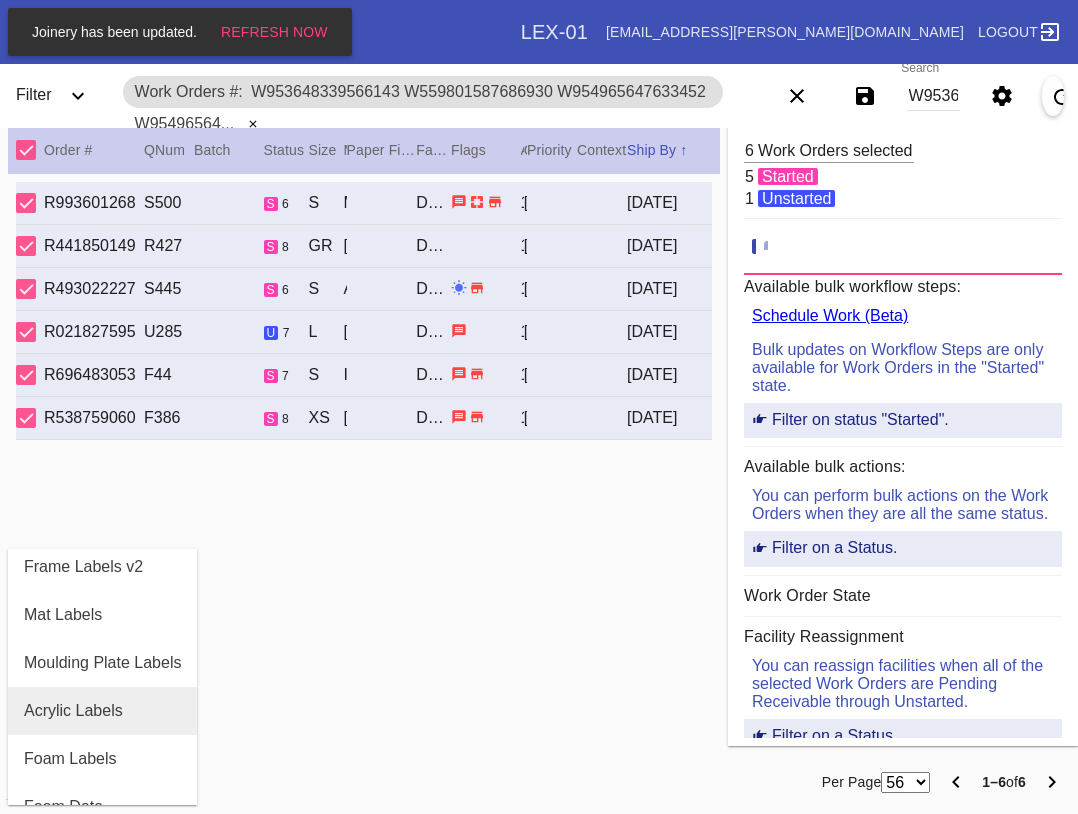 scroll, scrollTop: 200, scrollLeft: 0, axis: vertical 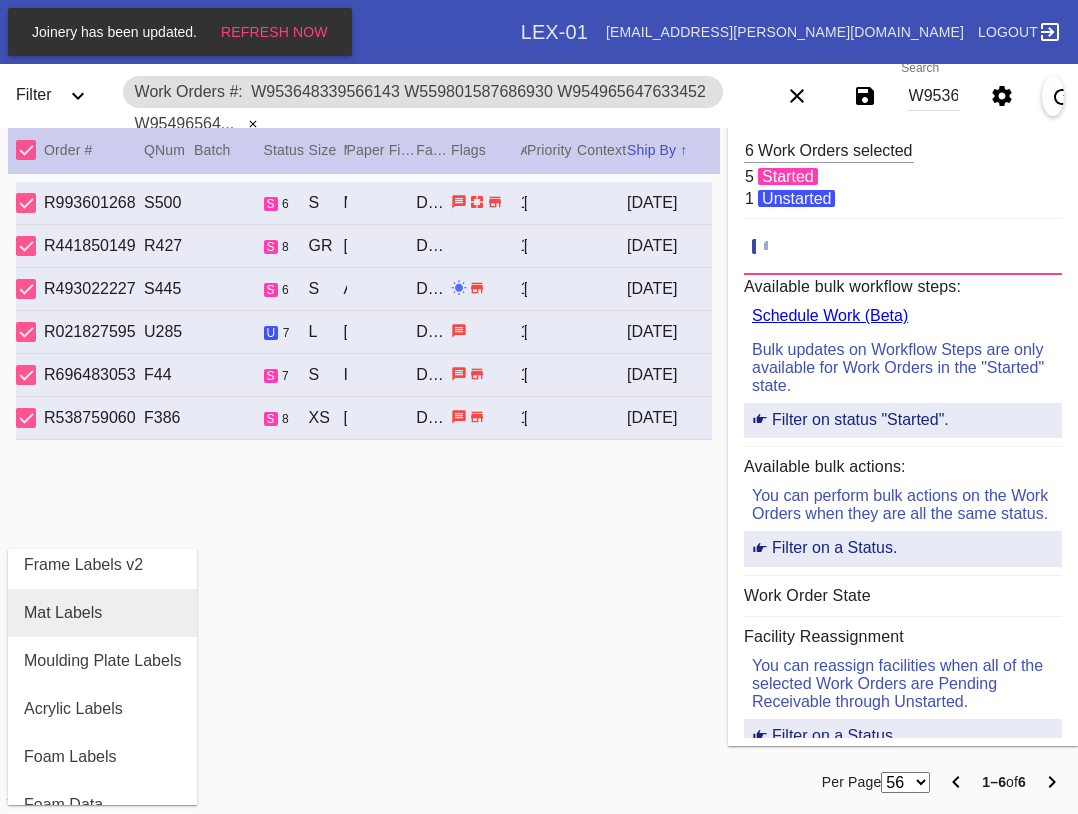 click on "Mat Labels" at bounding box center [102, 613] 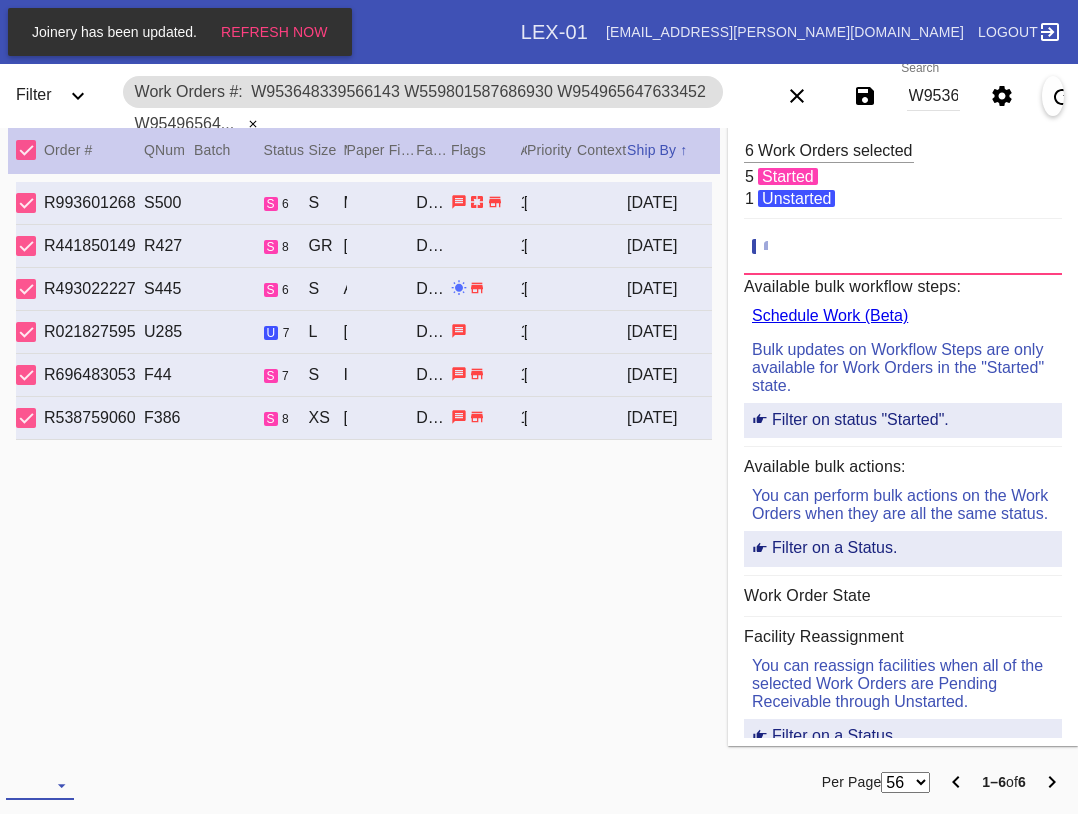click at bounding box center (40, 785) 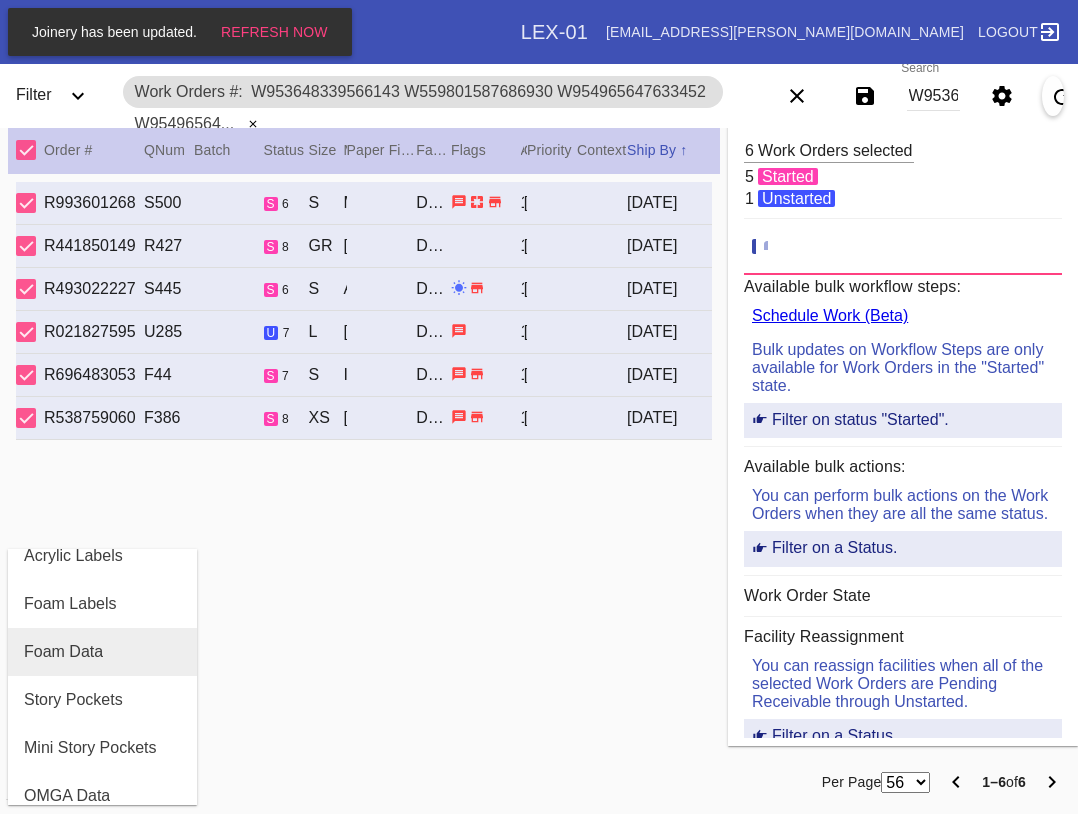 scroll, scrollTop: 464, scrollLeft: 0, axis: vertical 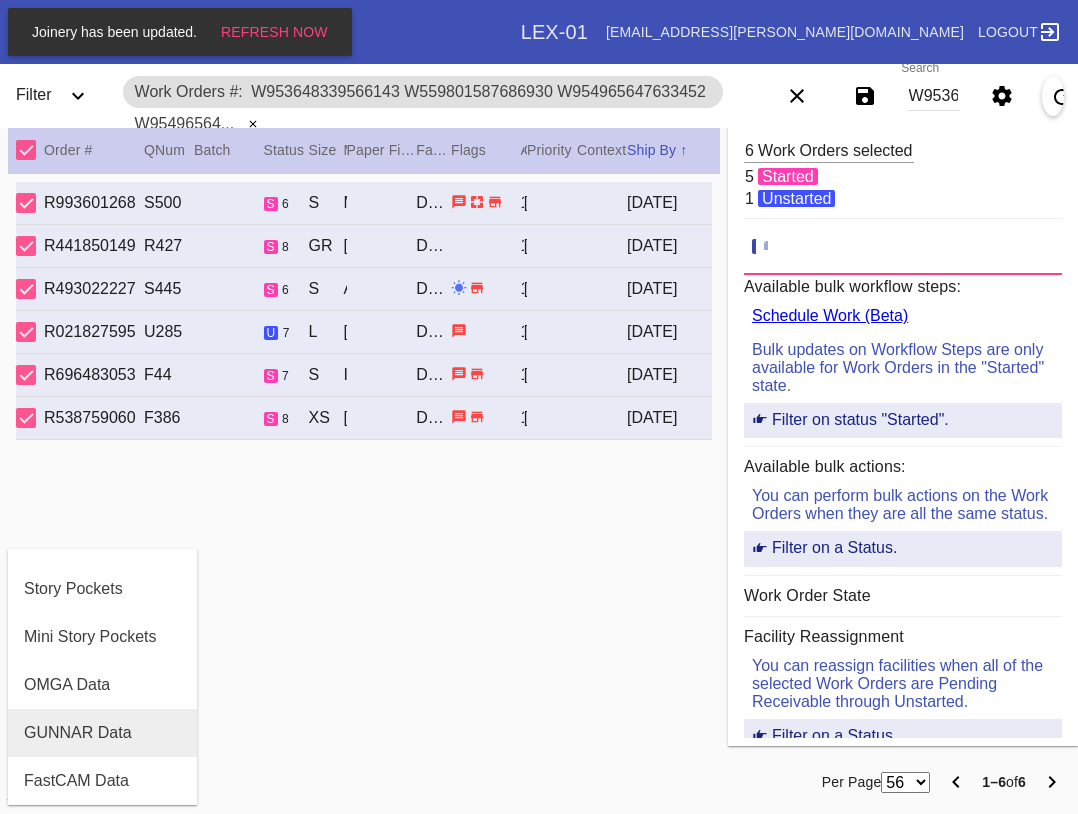click on "GUNNAR Data" at bounding box center (78, 733) 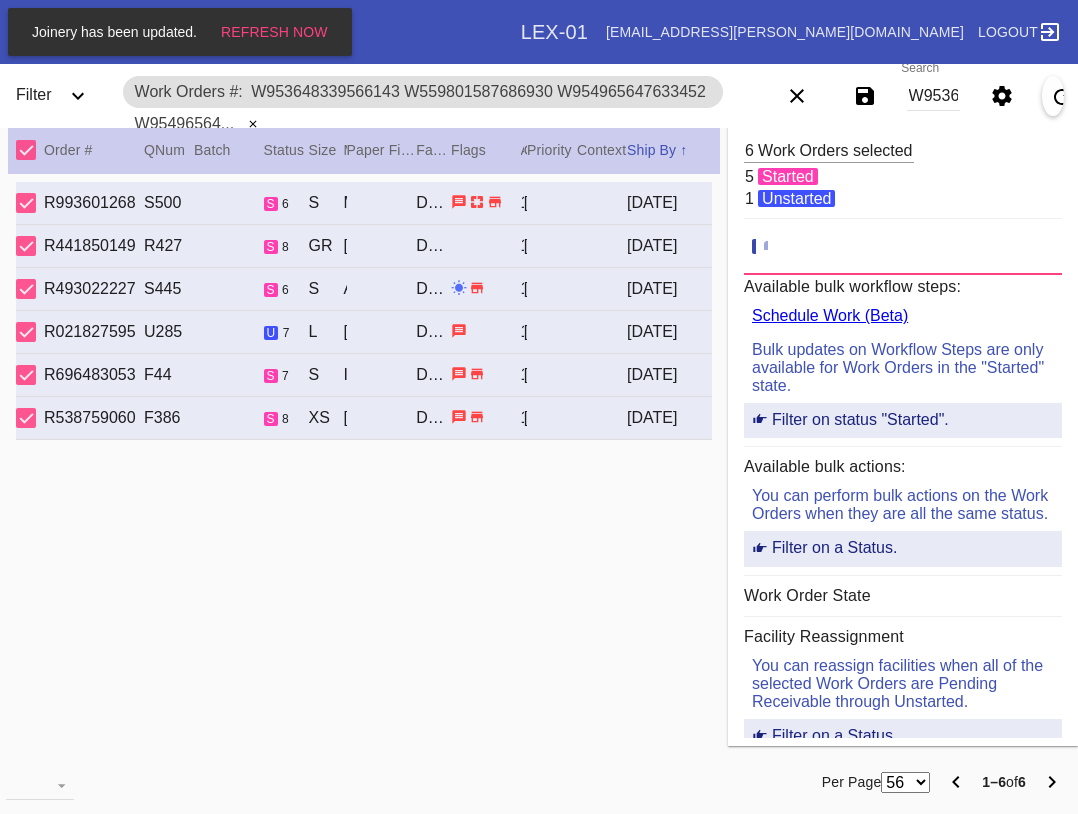 click on "W953648339566143 W559801587686930 W954965647633452 W954965647633452 W368629051005882 W378193295650390 W511139725760830" at bounding box center [933, 96] 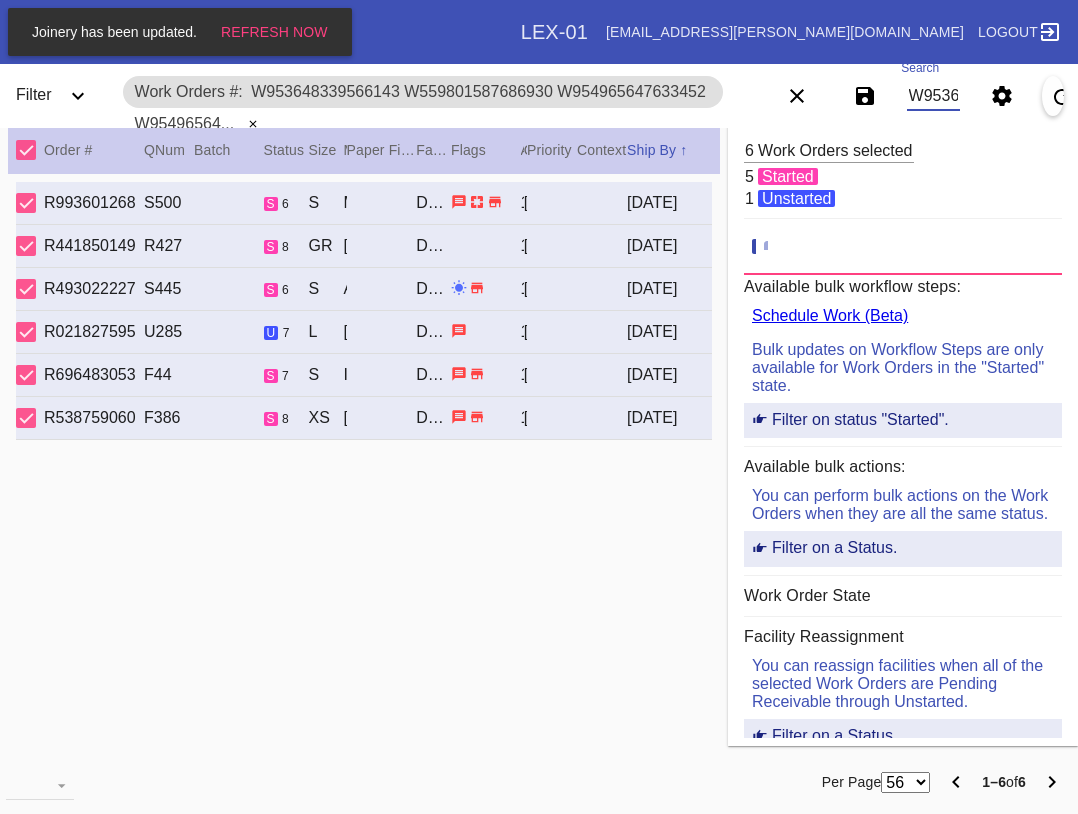 click on "W953648339566143 W559801587686930 W954965647633452 W954965647633452 W368629051005882 W378193295650390 W511139725760830" at bounding box center (933, 96) 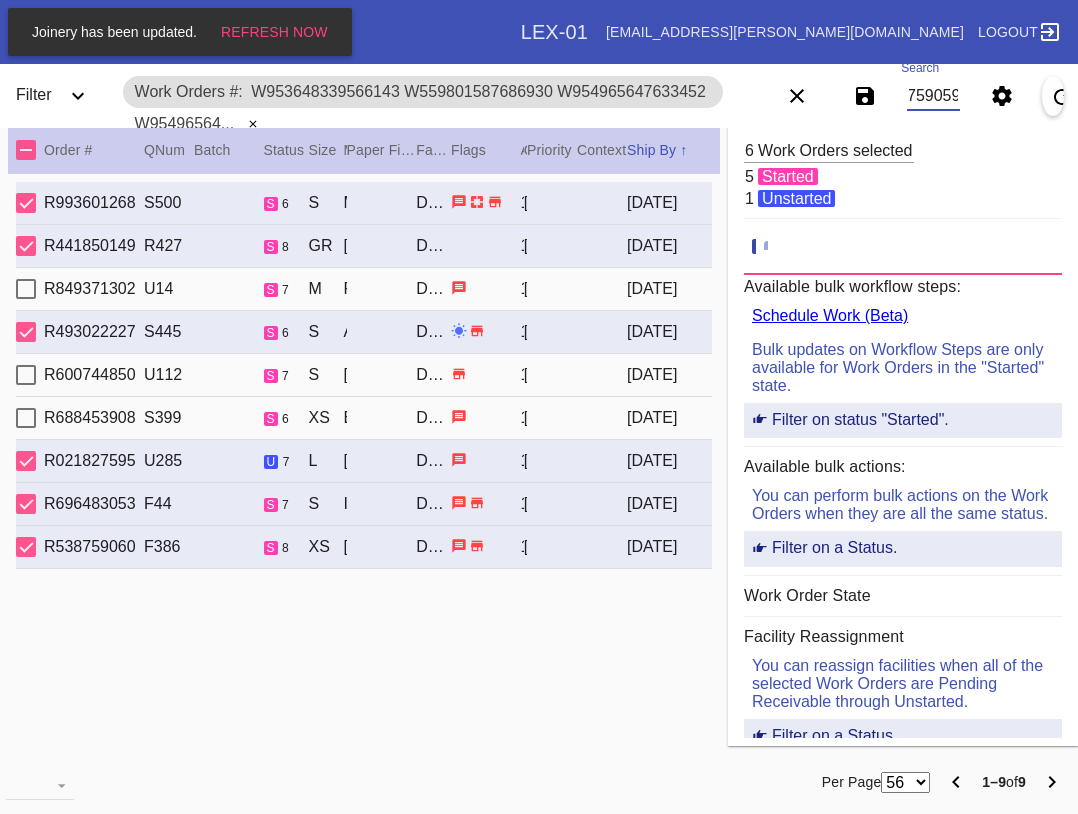 type on "W953648339566143 W559801587686930 W954965647633452 W954965647633452 W368629051005882 W378193295650390 W511139725760830 W651041845622297 W103887385291889 W265636775759059" 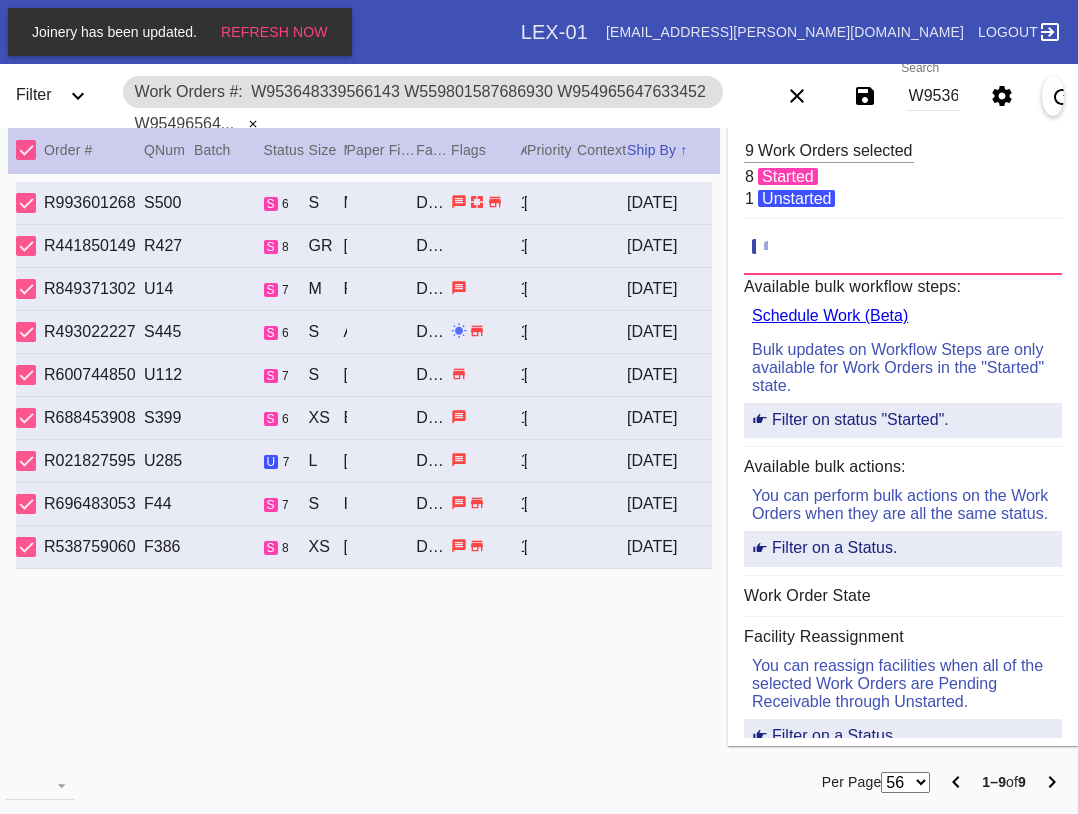 drag, startPoint x: 49, startPoint y: 801, endPoint x: 48, endPoint y: 790, distance: 11.045361 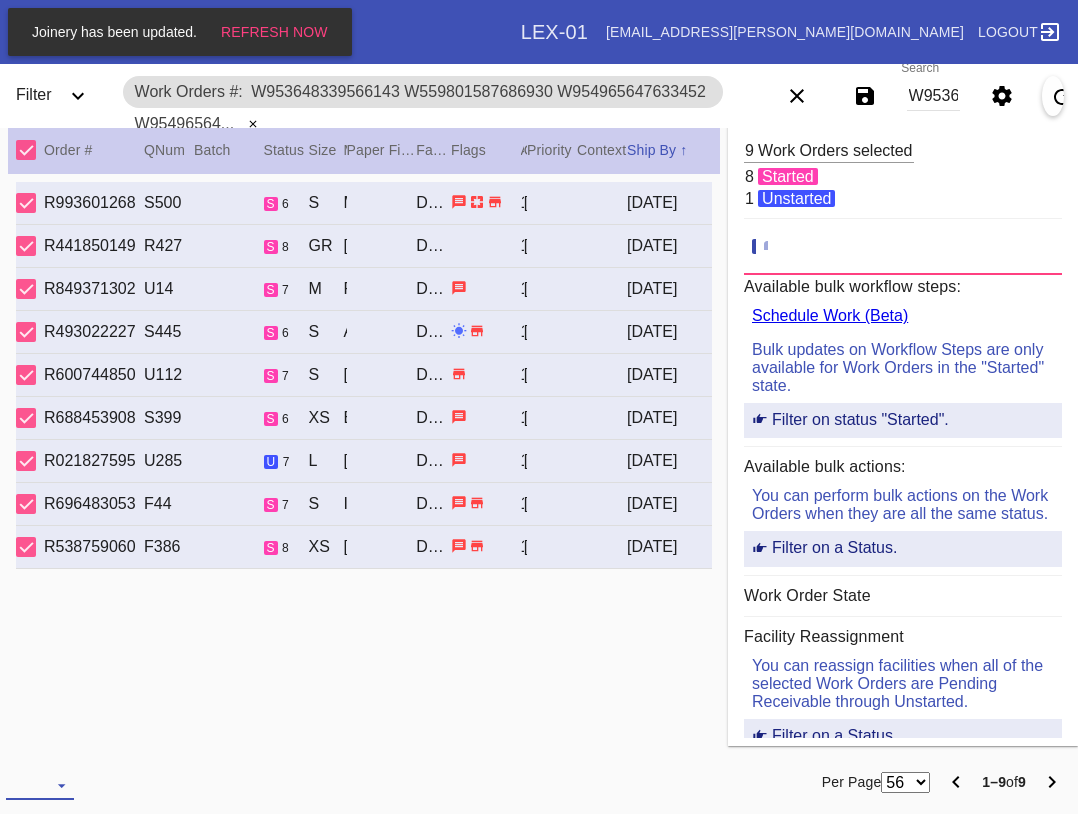 click at bounding box center (40, 785) 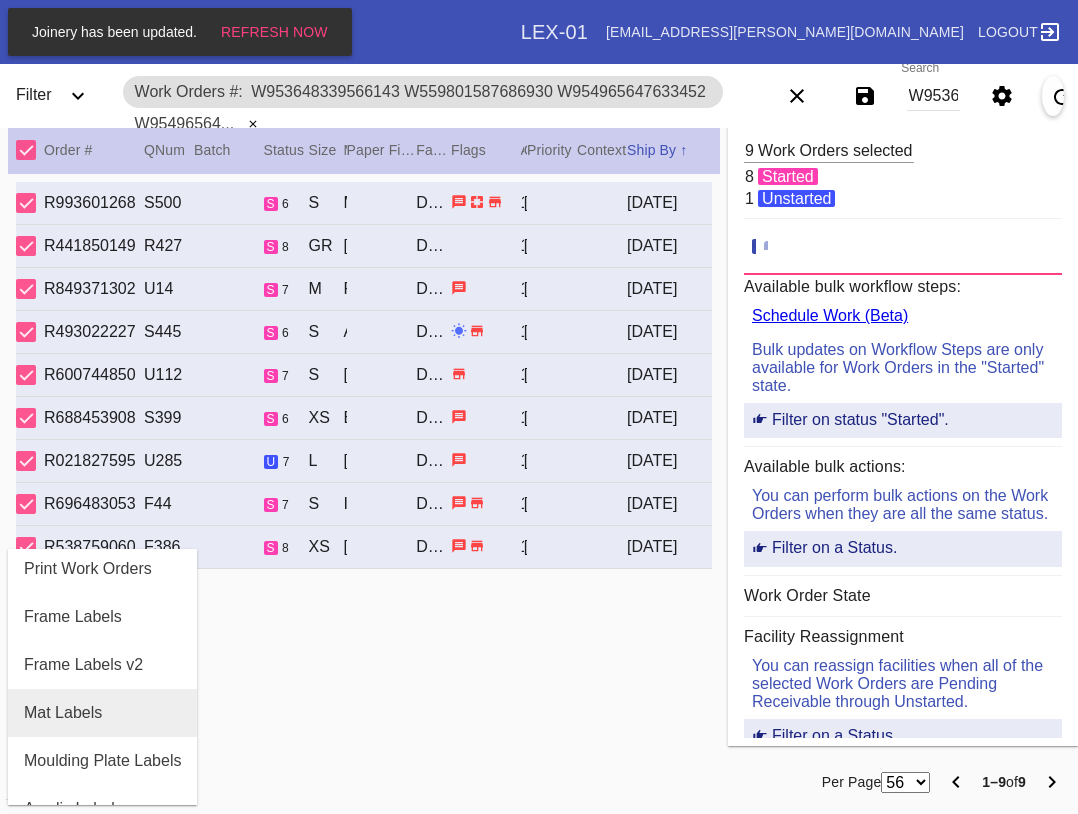 click on "Mat Labels" at bounding box center (63, 713) 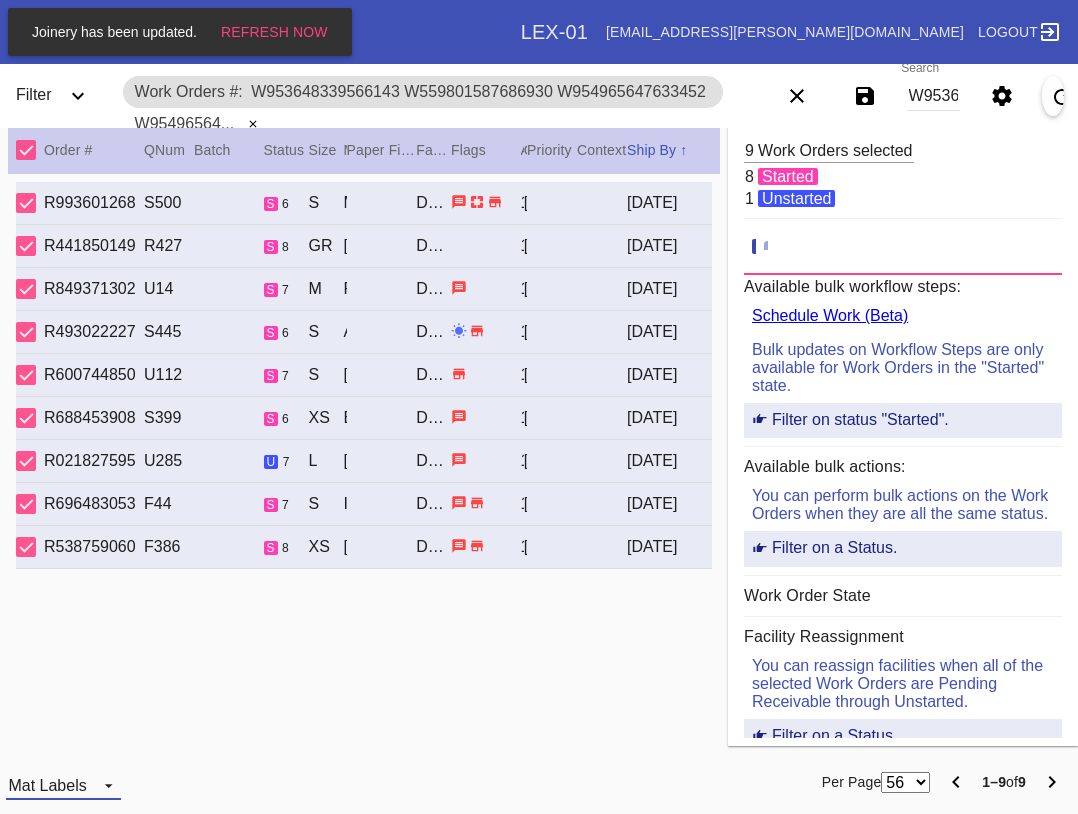 click on "Mat Labels" at bounding box center (63, 785) 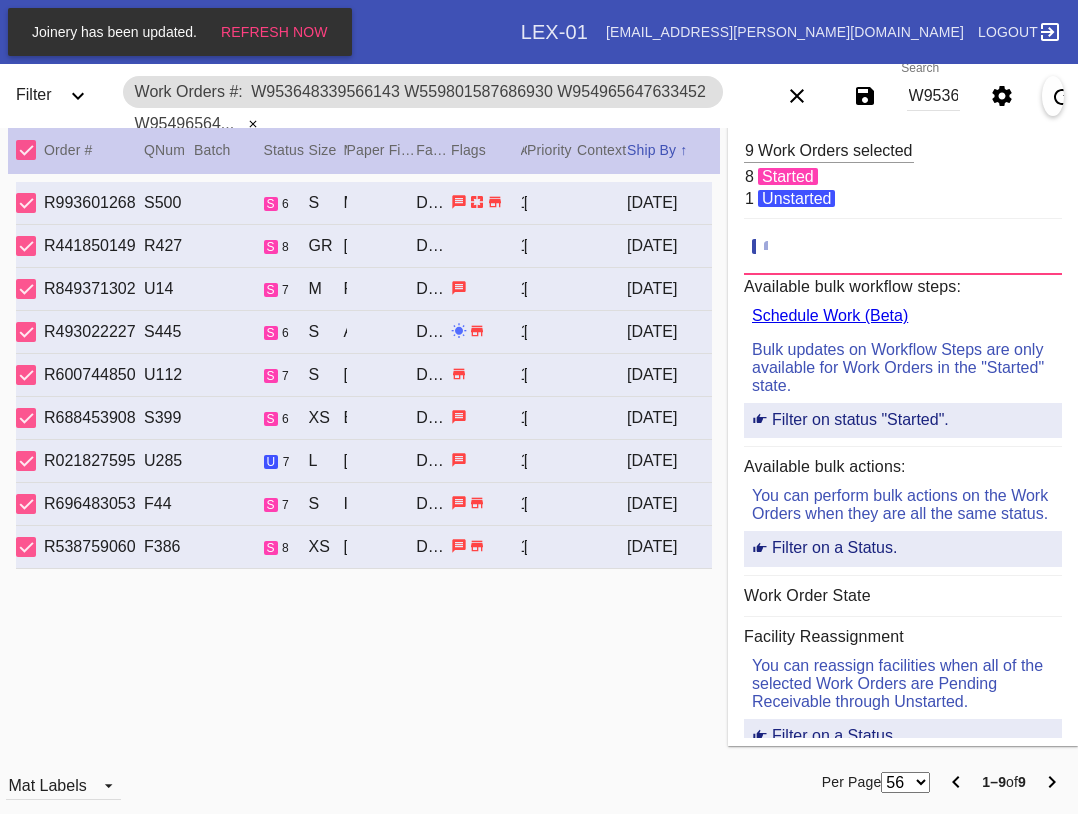 scroll, scrollTop: 32, scrollLeft: 0, axis: vertical 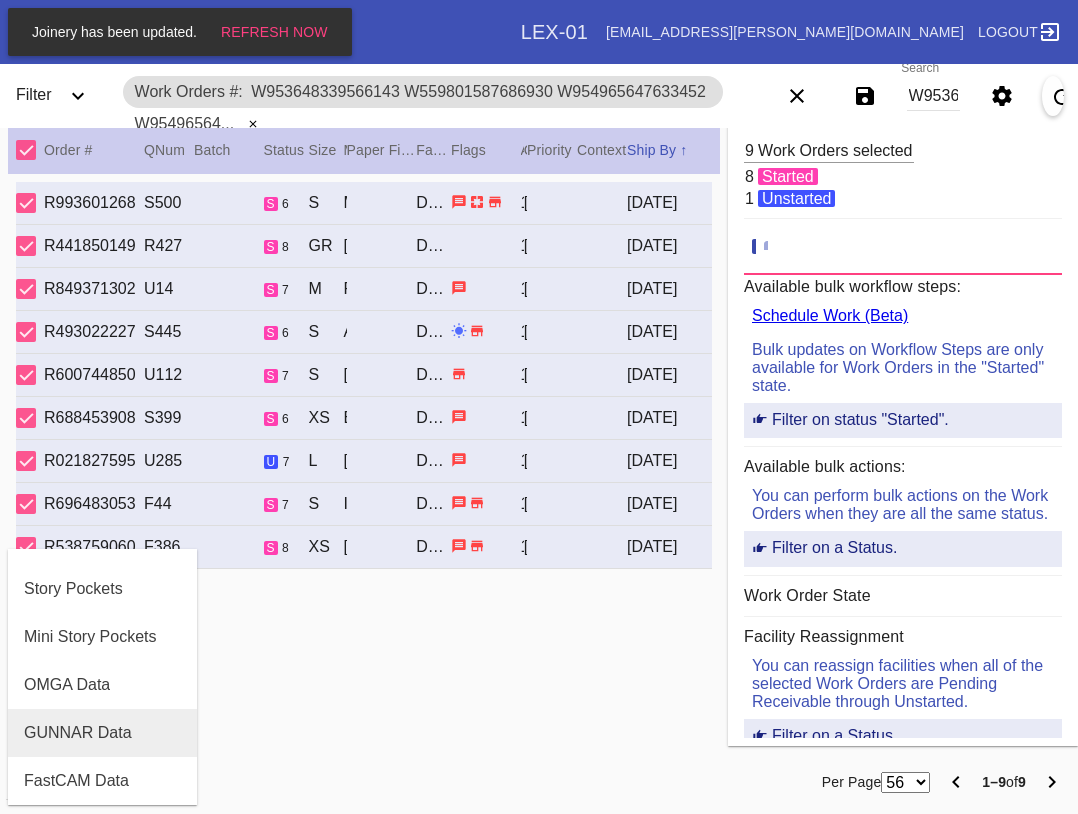 click on "GUNNAR Data" at bounding box center (102, 733) 